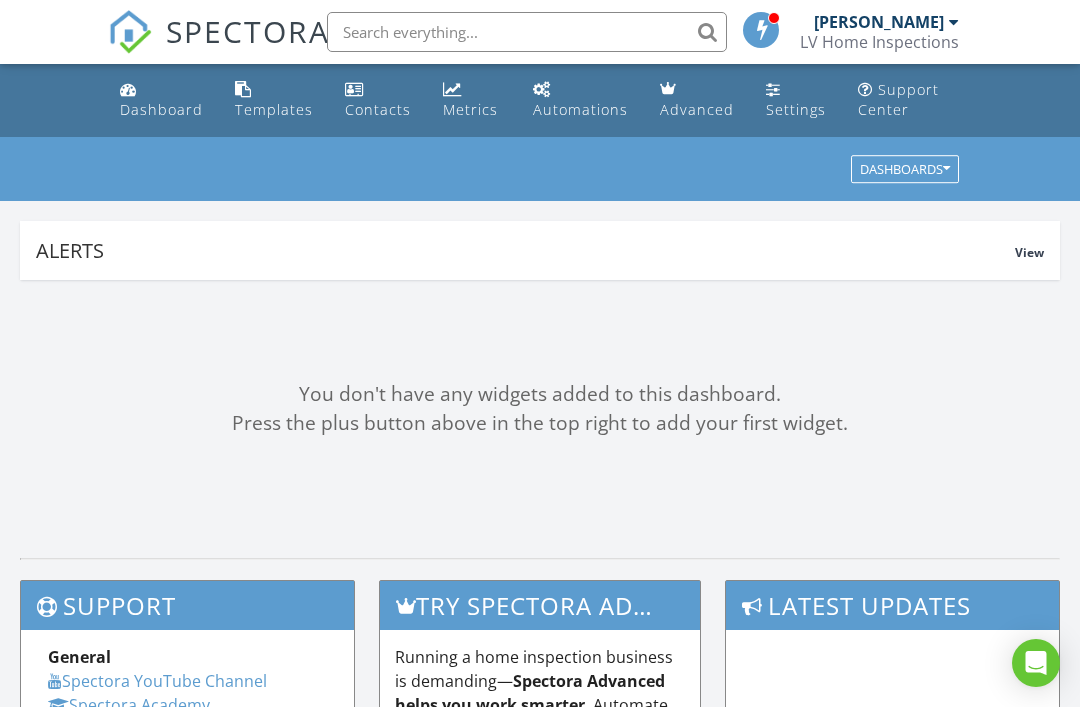 scroll, scrollTop: 0, scrollLeft: 0, axis: both 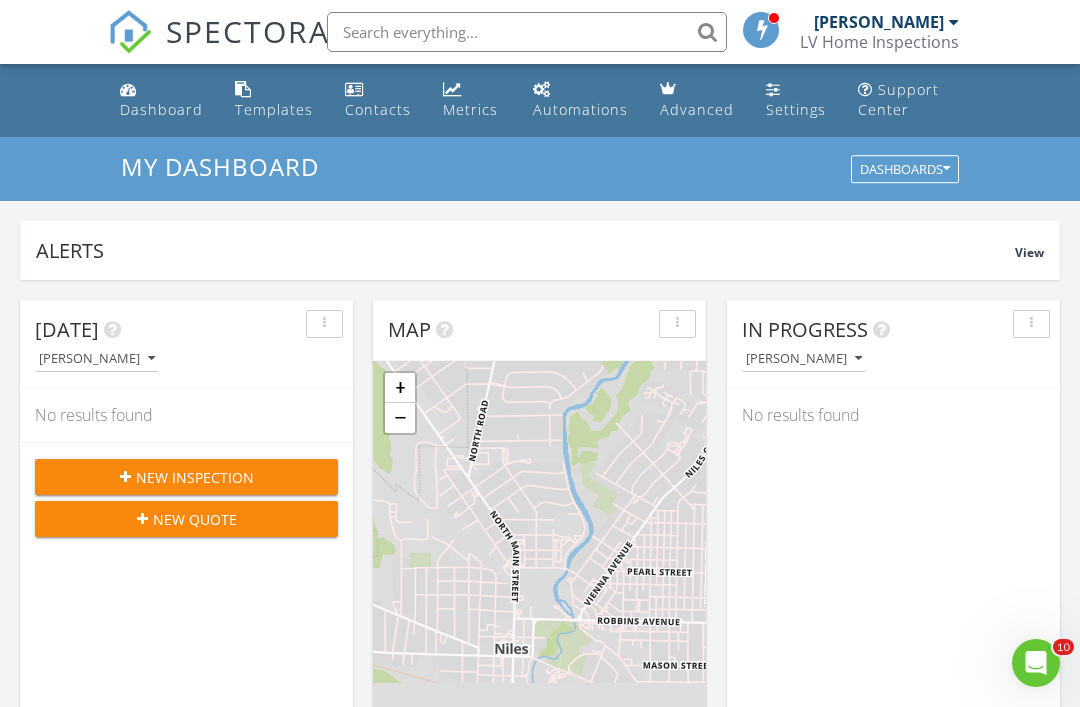 click on "New Inspection" at bounding box center [195, 477] 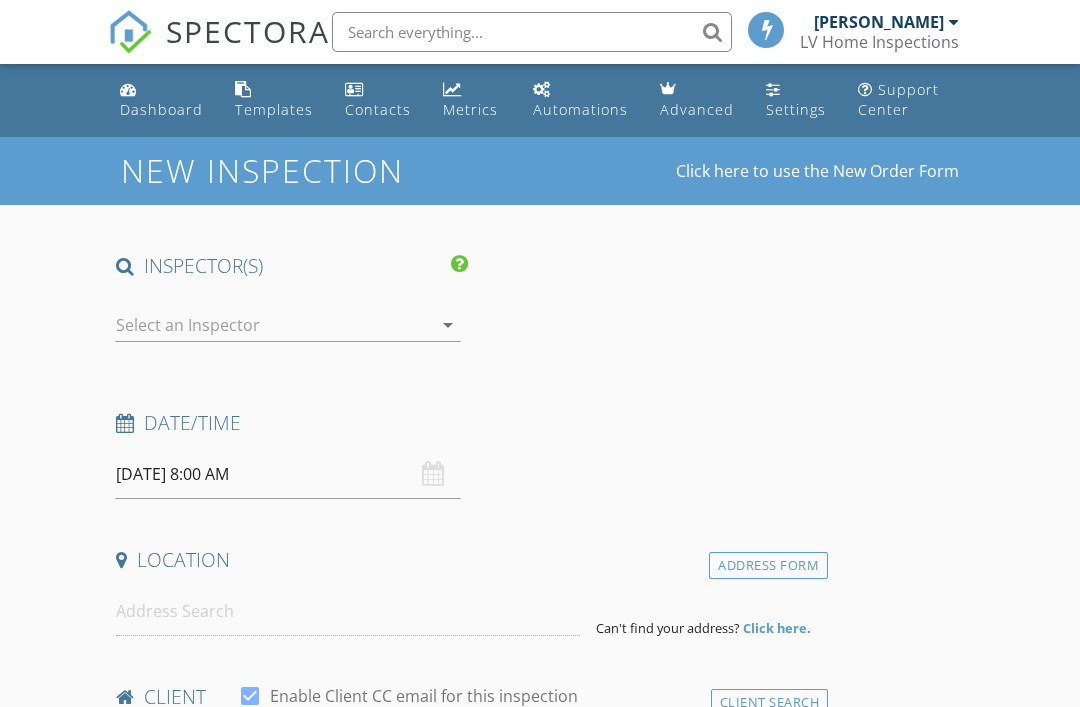 select on "6" 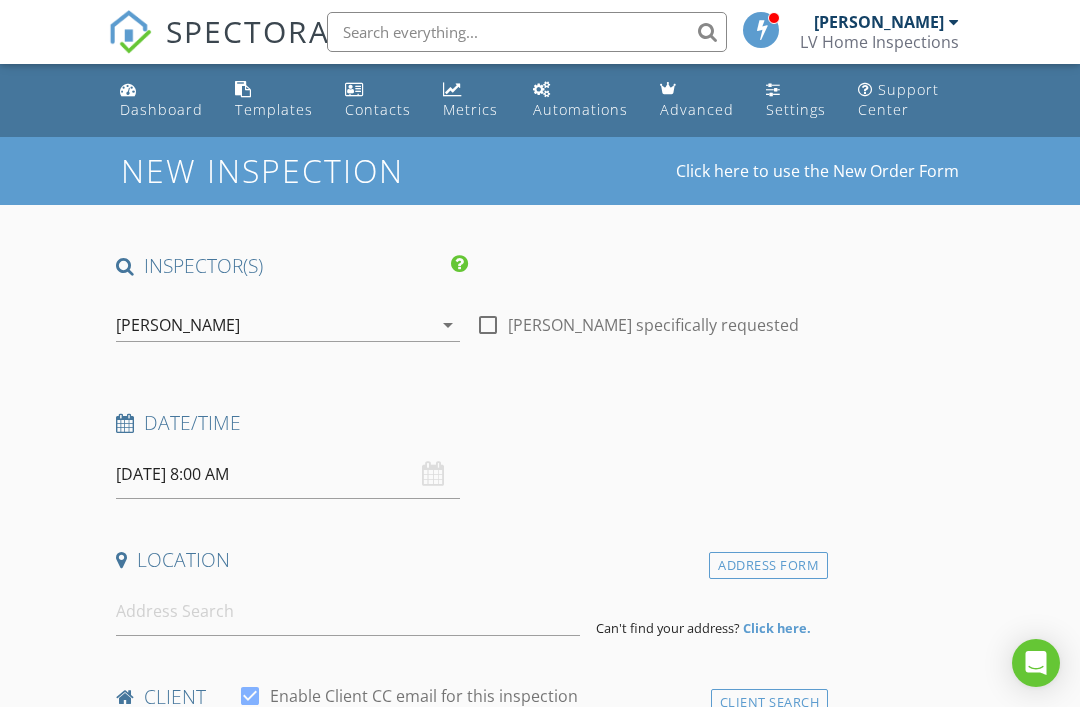 click on "07/15/2025 8:00 AM" at bounding box center (288, 474) 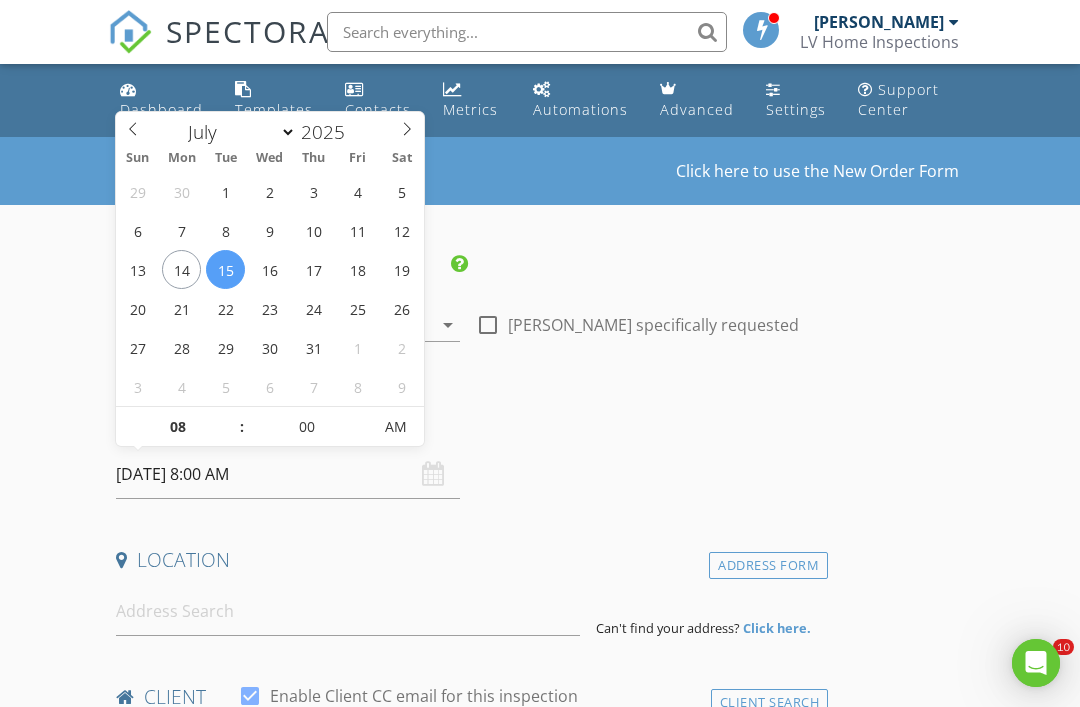 scroll, scrollTop: 0, scrollLeft: 0, axis: both 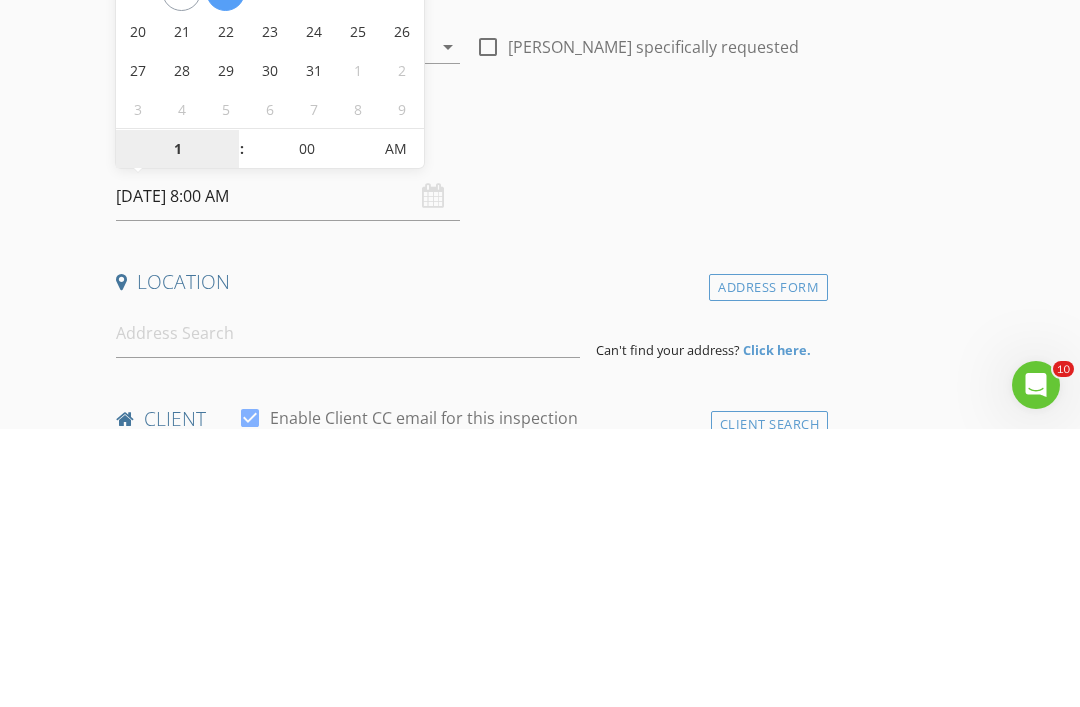 type on "11" 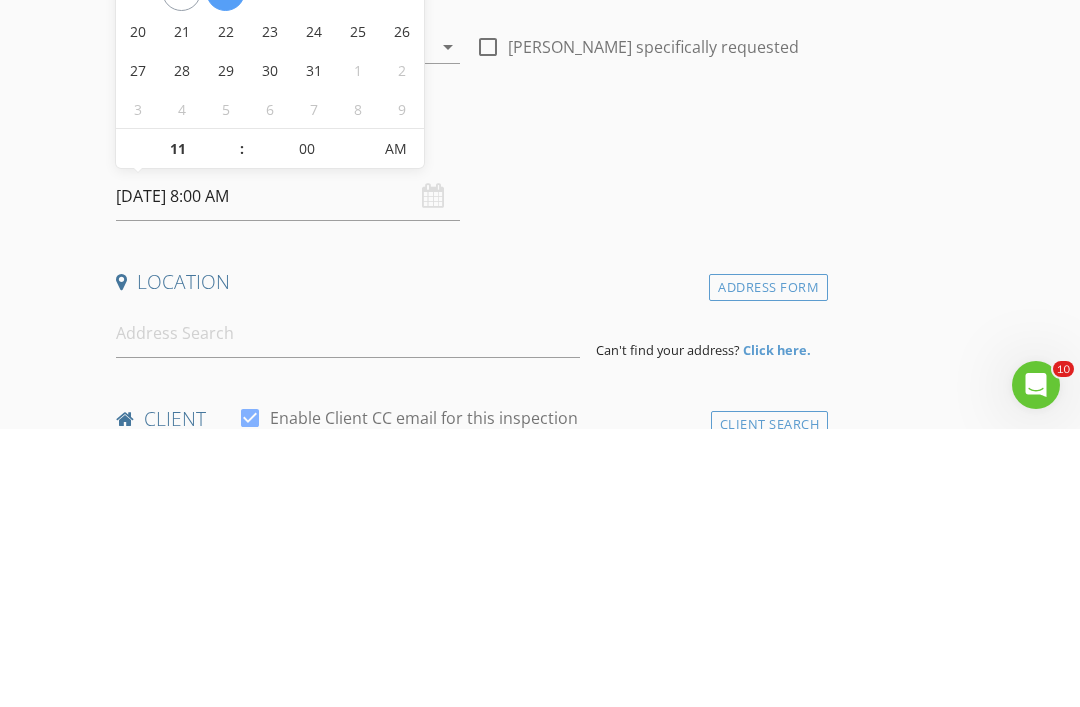 type on "[DATE] 11:00 AM" 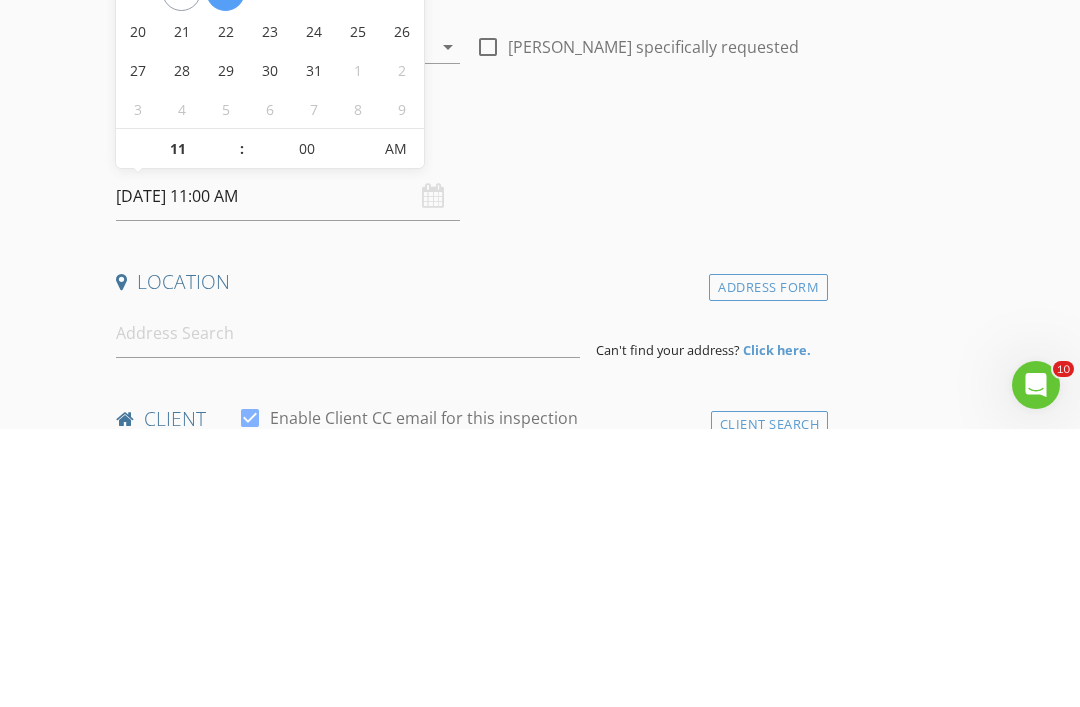 scroll, scrollTop: 278, scrollLeft: 0, axis: vertical 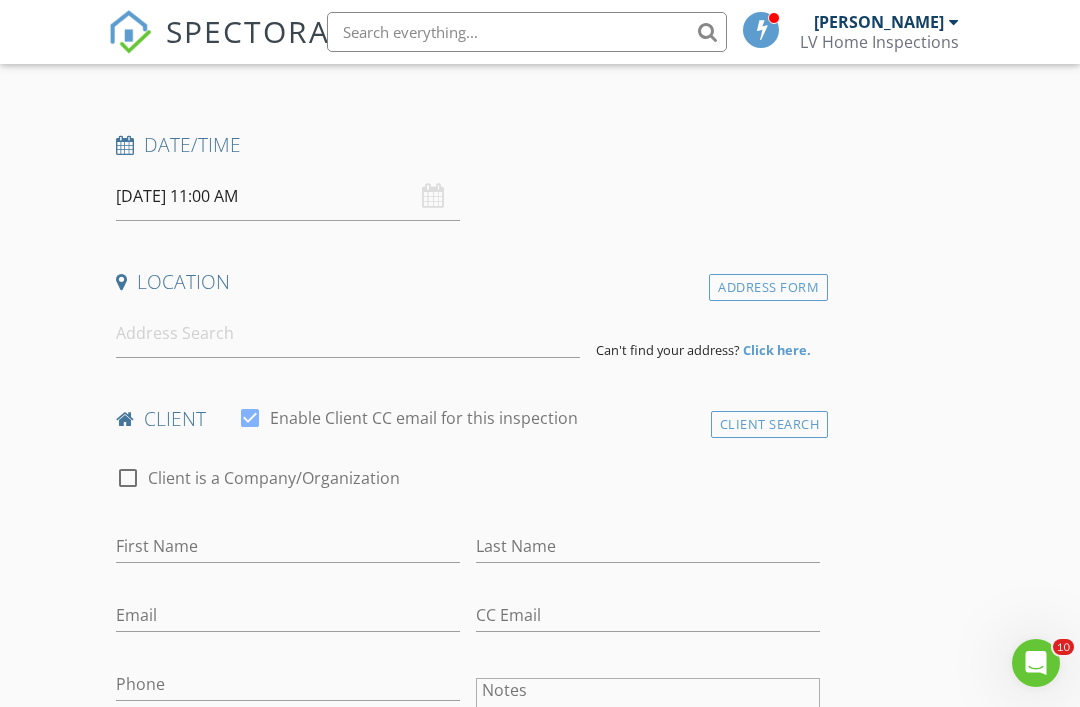 click on "Location" at bounding box center [468, 282] 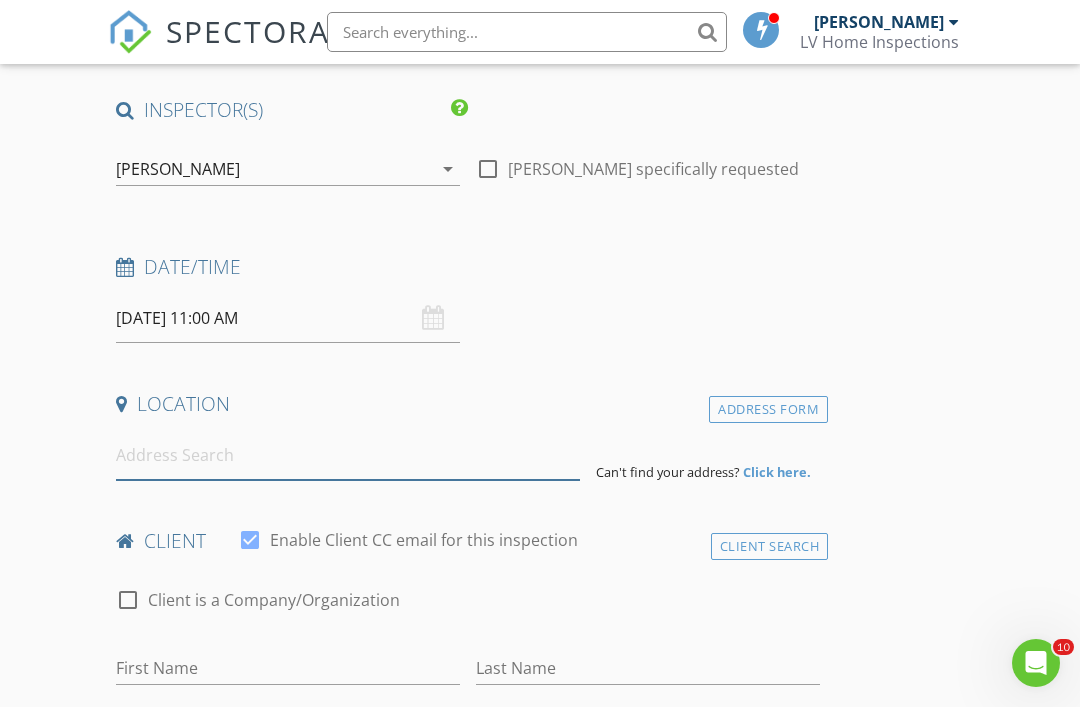 click at bounding box center [348, 455] 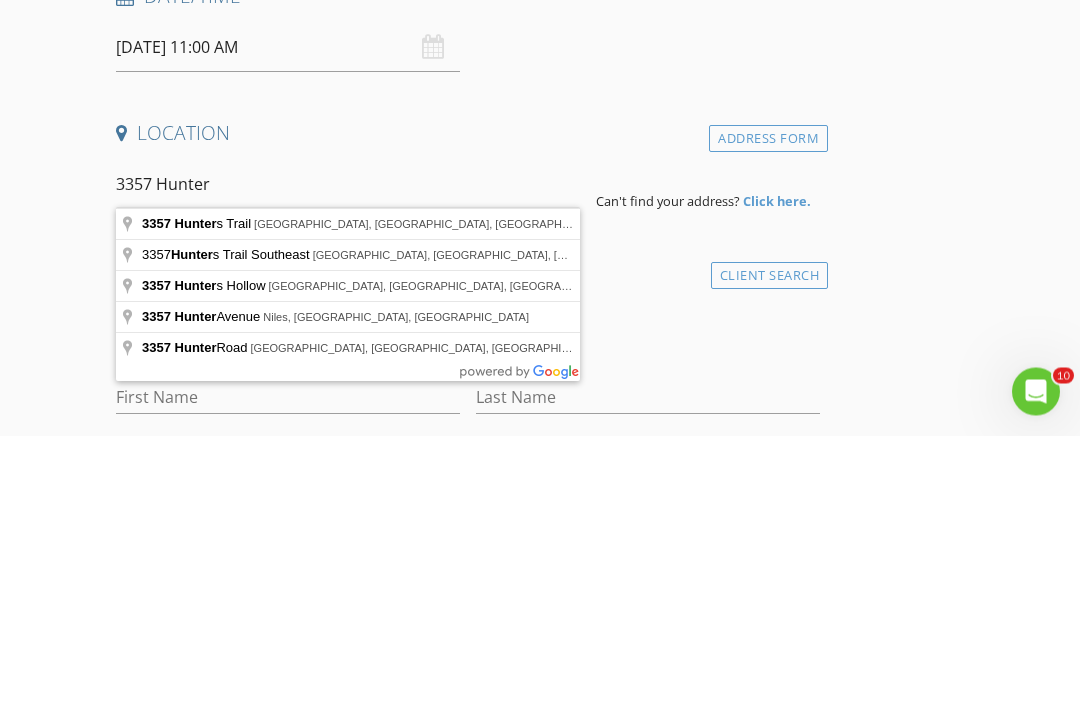 type on "3357 Hunters Trail, Cortland, OH, USA" 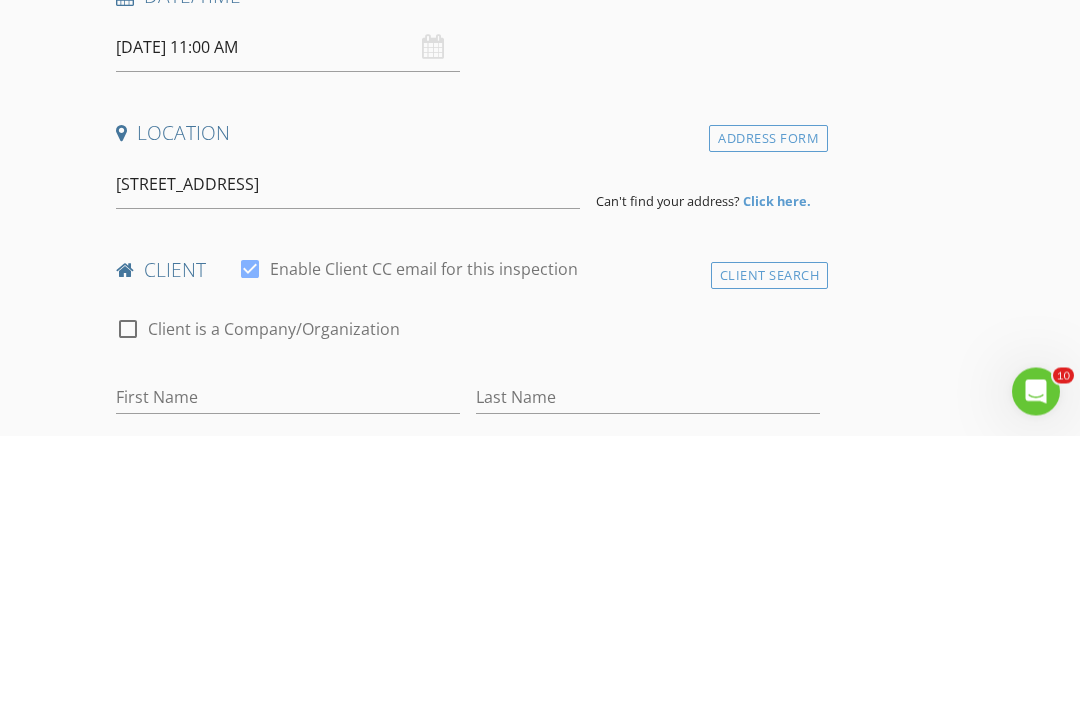 scroll, scrollTop: 427, scrollLeft: 0, axis: vertical 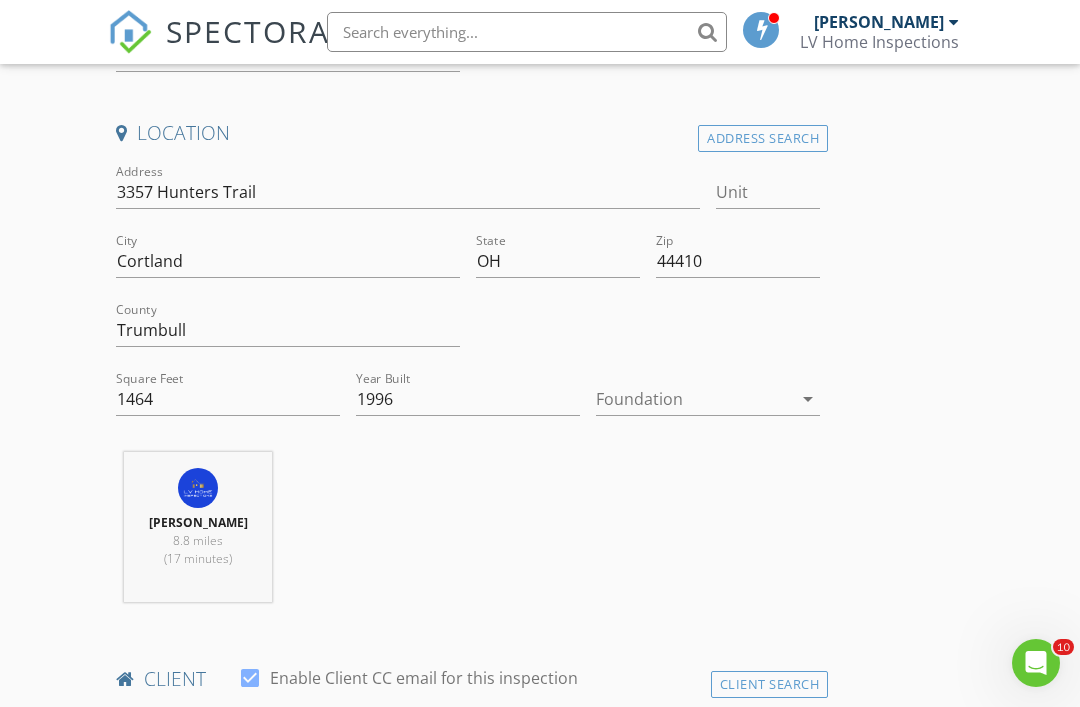 click on "arrow_drop_down" at bounding box center (808, 399) 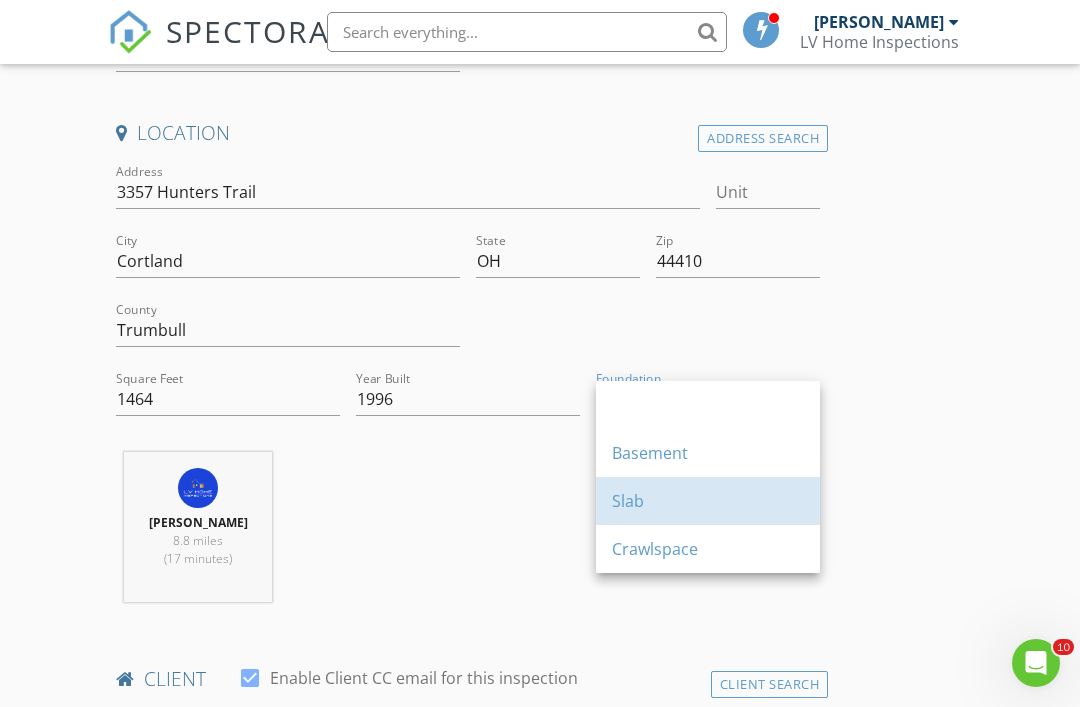 click on "Slab" at bounding box center (708, 501) 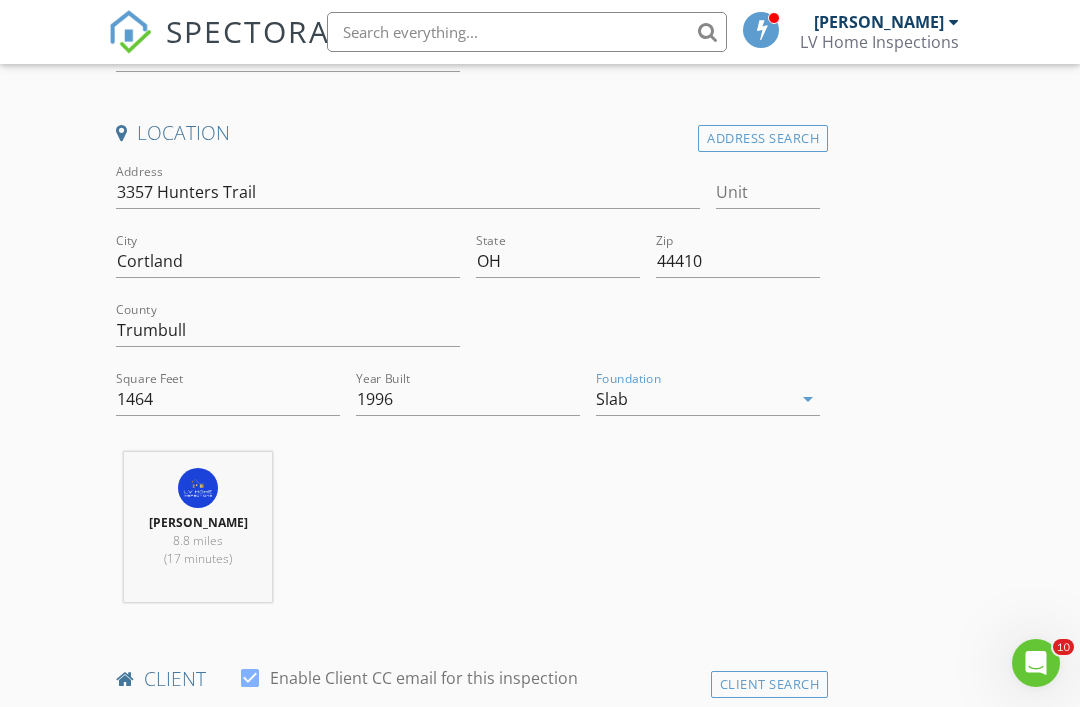click on "INSPECTOR(S)
check_box   Lou Viglio   PRIMARY   Lou Viglio arrow_drop_down   check_box_outline_blank Lou Viglio specifically requested
Date/Time
07/15/2025 11:00 AM
Location
Address Search       Address 3357 Hunters Trail   Unit   City Cortland   State OH   Zip 44410   County Trumbull     Square Feet 1464   Year Built 1996   Foundation Slab arrow_drop_down     Lou Viglio     8.8 miles     (17 minutes)
client
check_box Enable Client CC email for this inspection   Client Search     check_box_outline_blank Client is a Company/Organization     First Name   Last Name   Email   CC Email   Phone           Notes   Private Notes
ADD ADDITIONAL client
SERVICES
check_box_outline_blank   Residential Inspection   arrow_drop_down     Select Discount Code arrow_drop_down    Charges" at bounding box center (540, 1543) 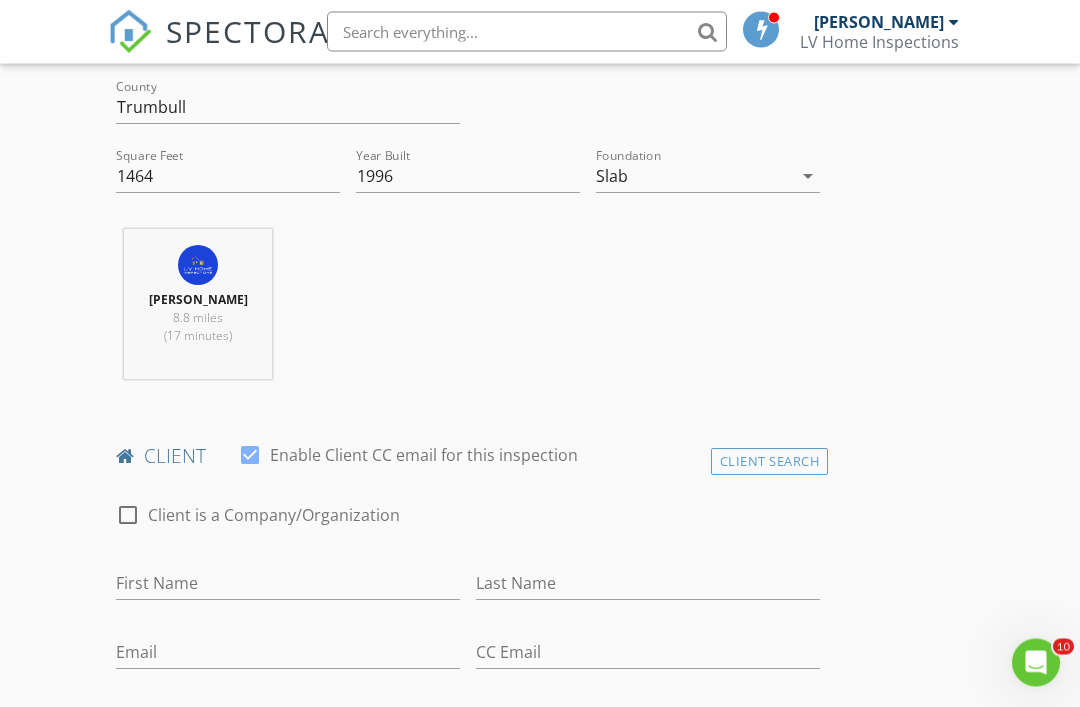 scroll, scrollTop: 655, scrollLeft: 0, axis: vertical 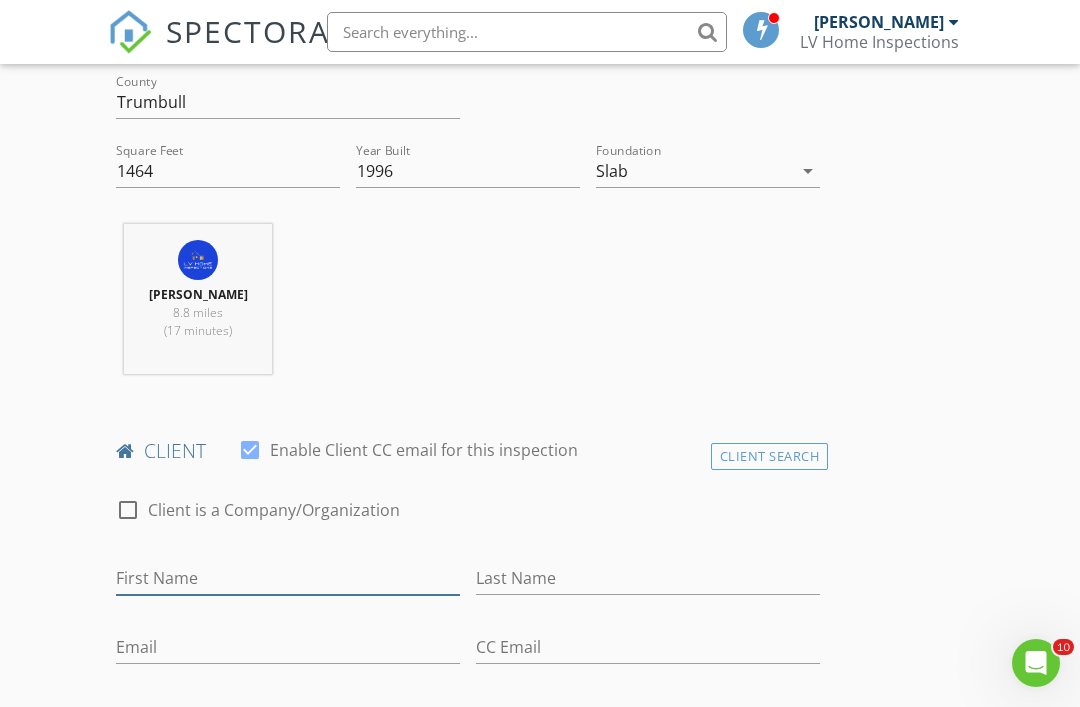 click on "First Name" at bounding box center (288, 578) 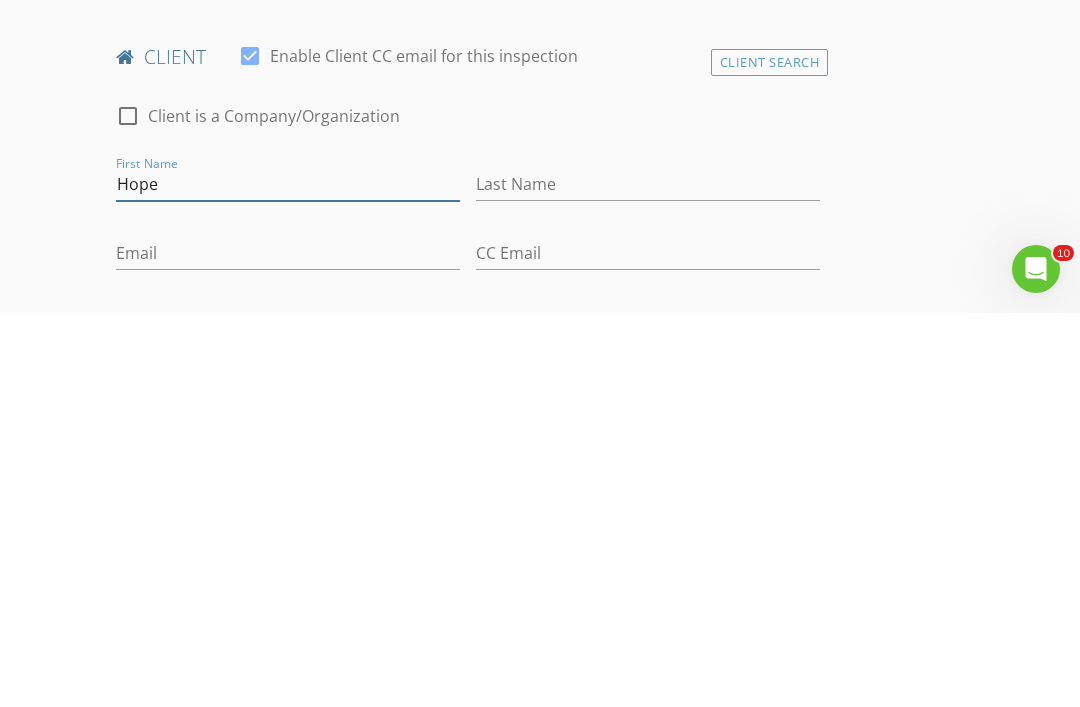 type on "Hope" 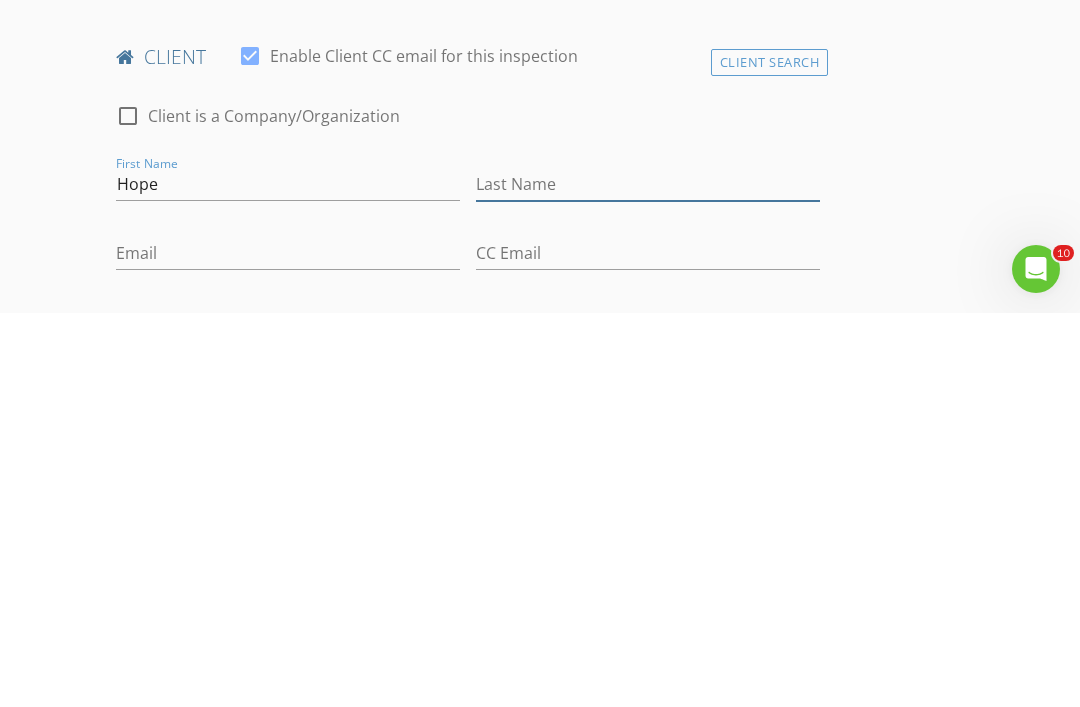 click on "Last Name" at bounding box center (648, 578) 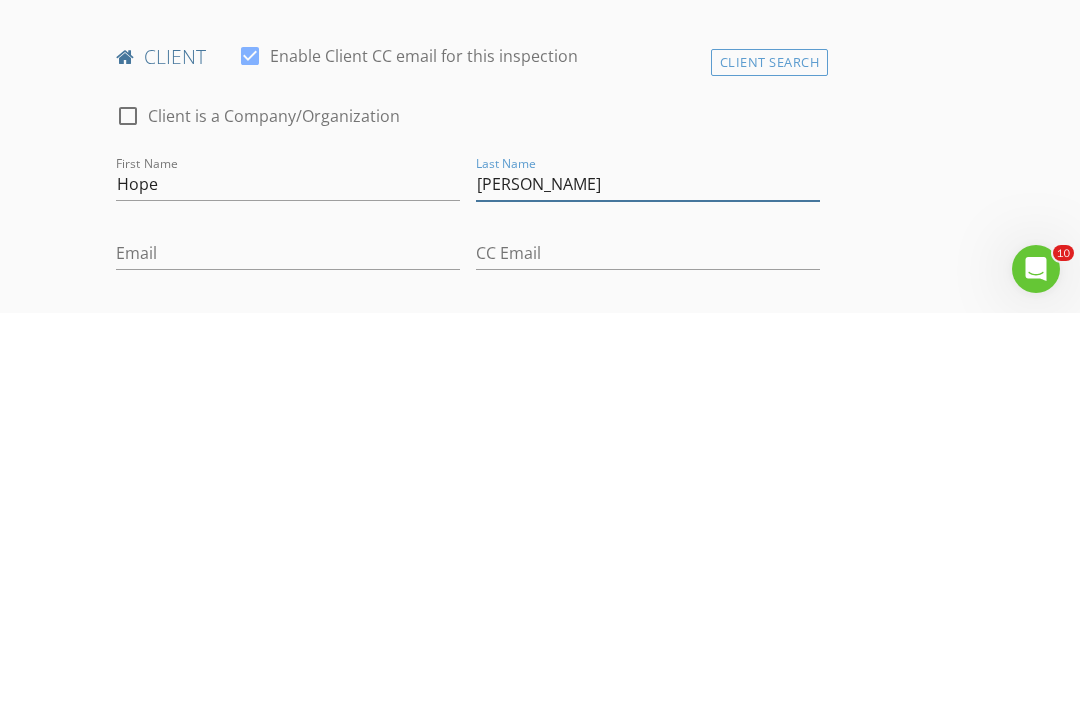 type on "[PERSON_NAME]" 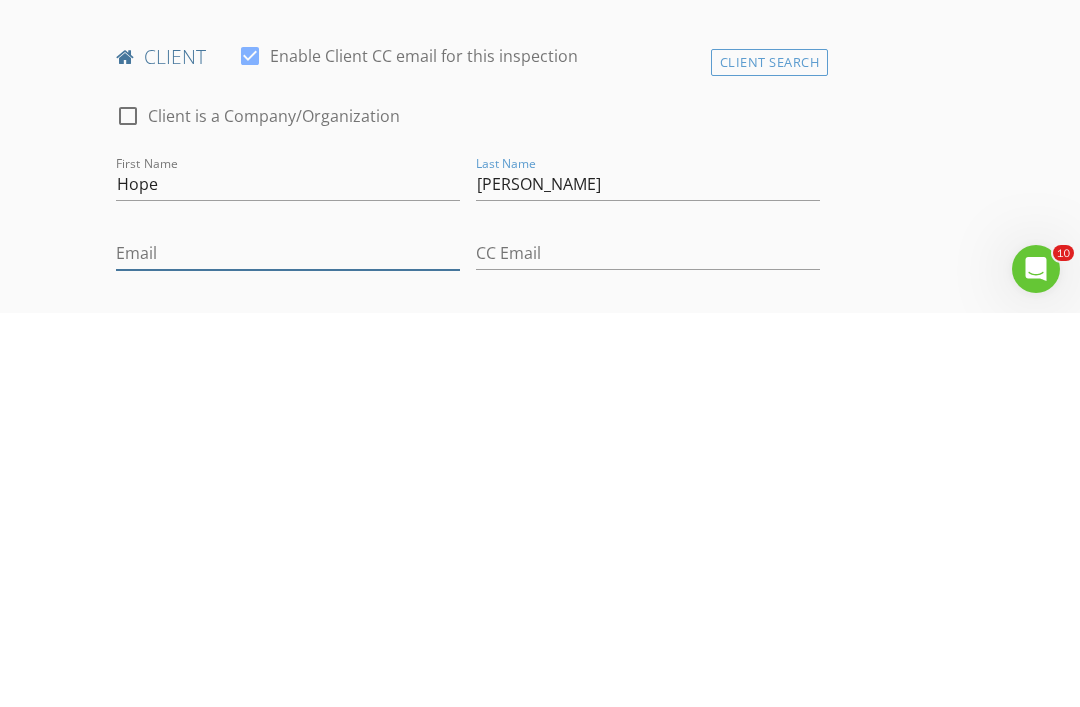 click on "Email" at bounding box center (288, 647) 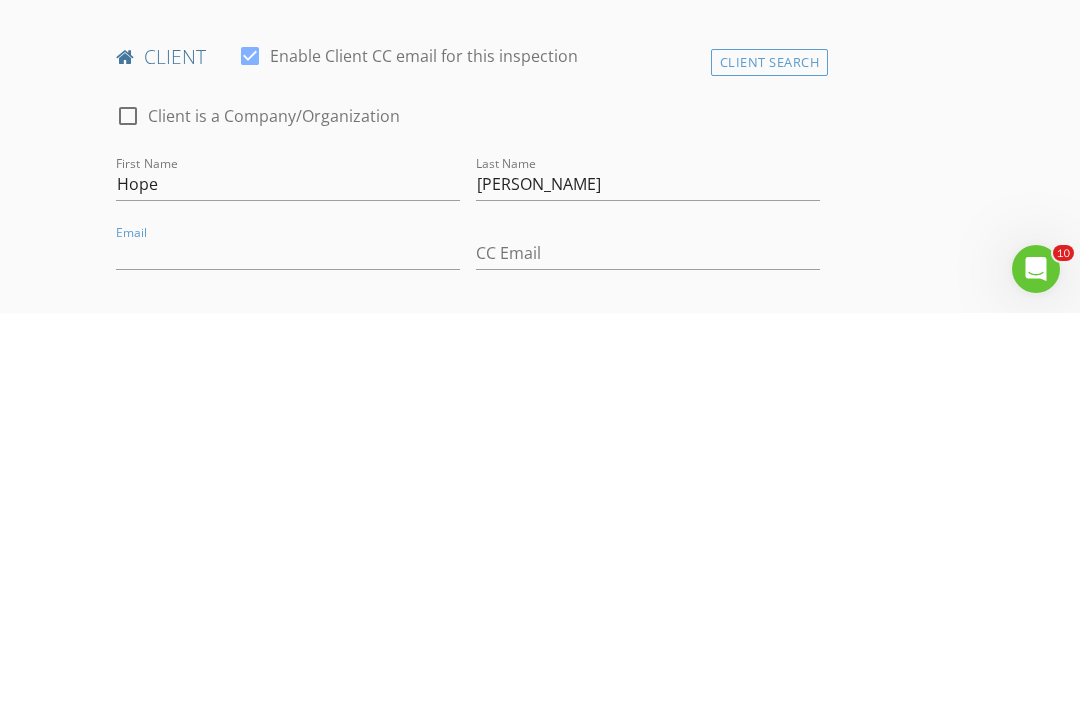 click on "Phone" at bounding box center [288, 716] 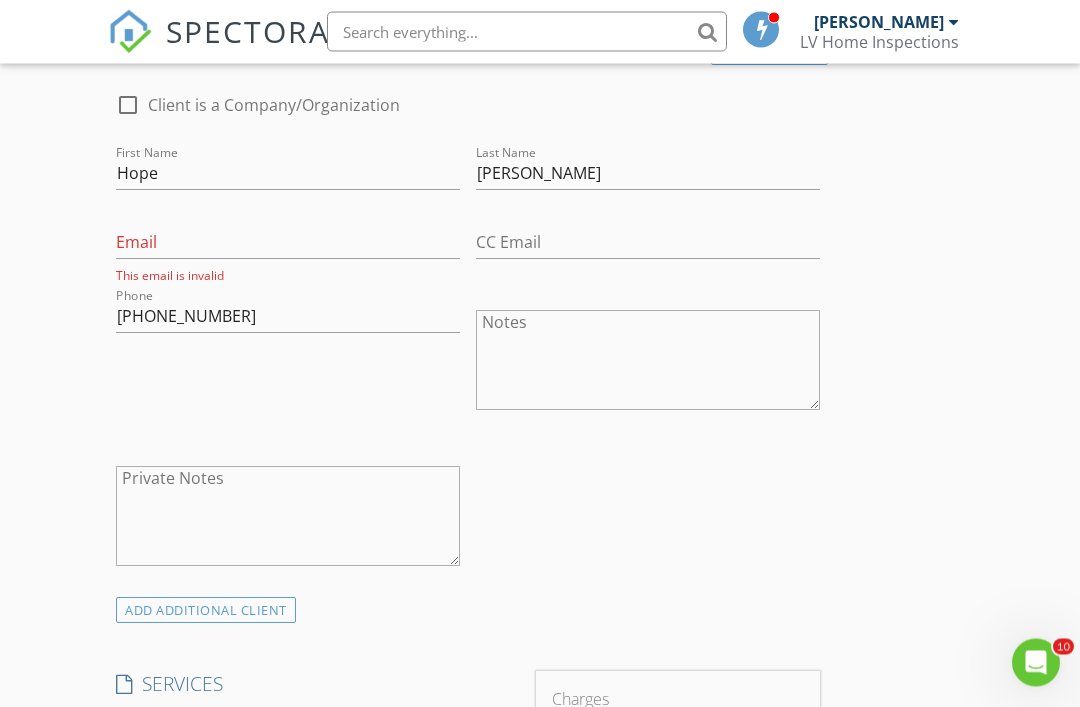 scroll, scrollTop: 1060, scrollLeft: 0, axis: vertical 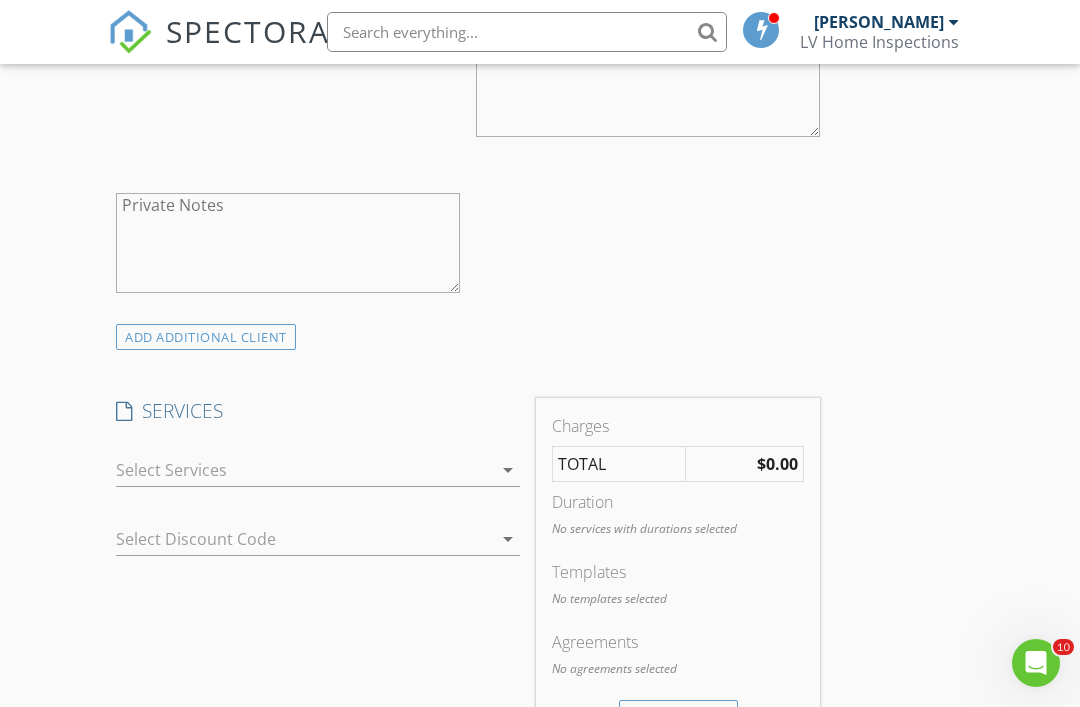 type on "[PHONE_NUMBER]" 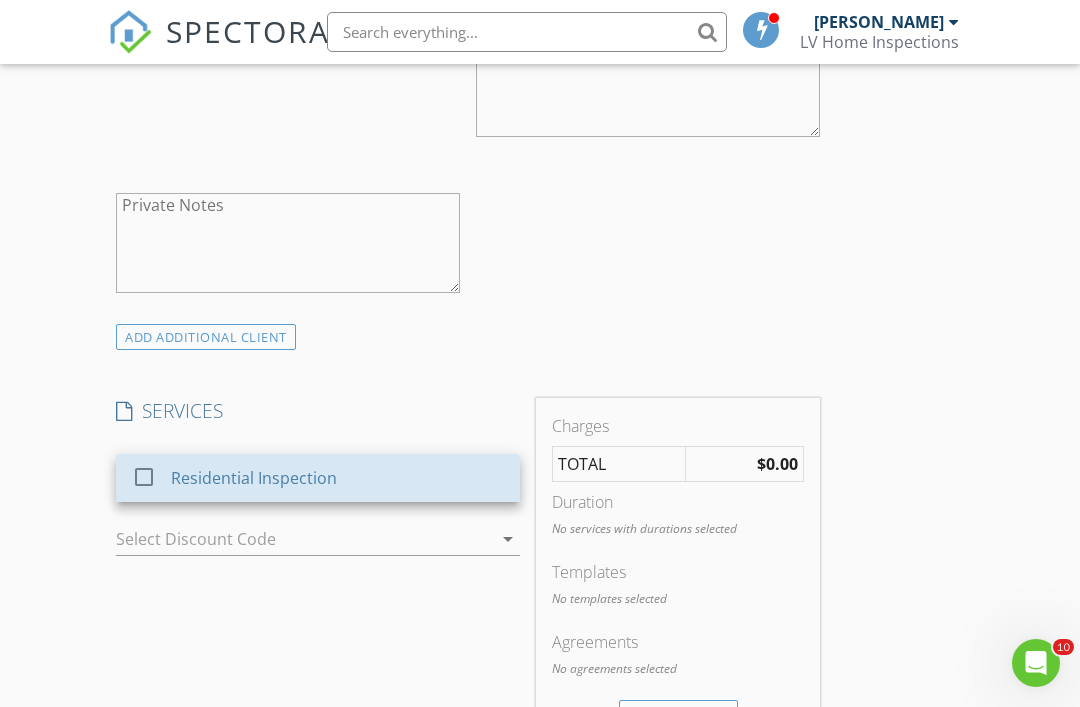 click on "Residential Inspection" at bounding box center [337, 478] 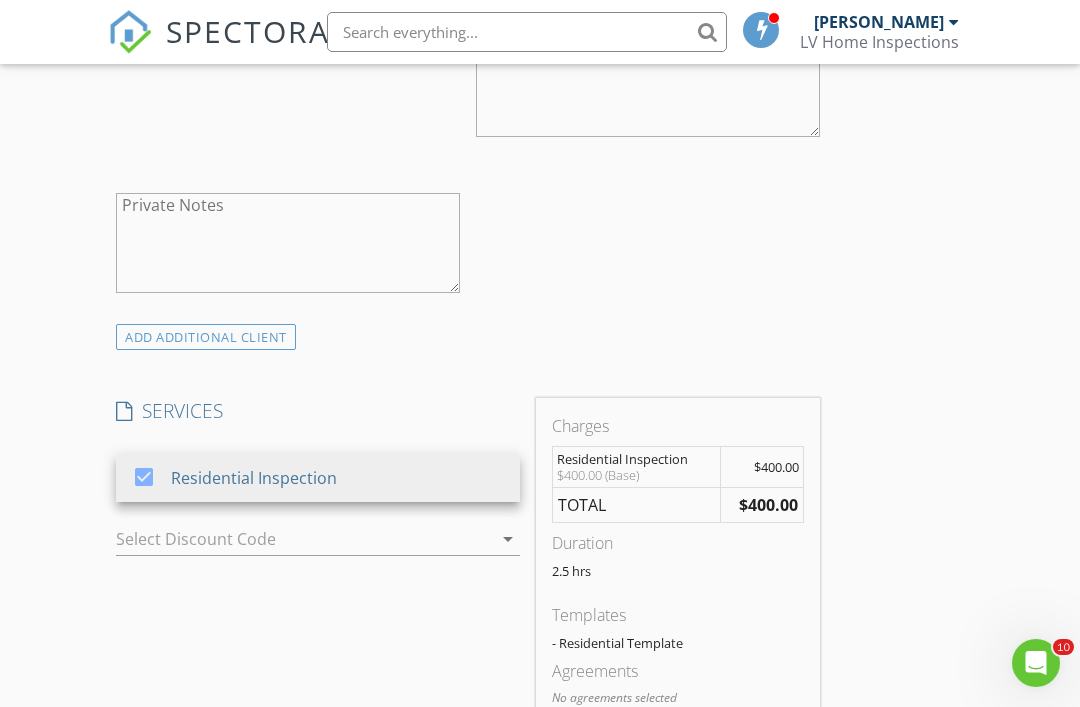 click on "Manual Edit" at bounding box center [678, 743] 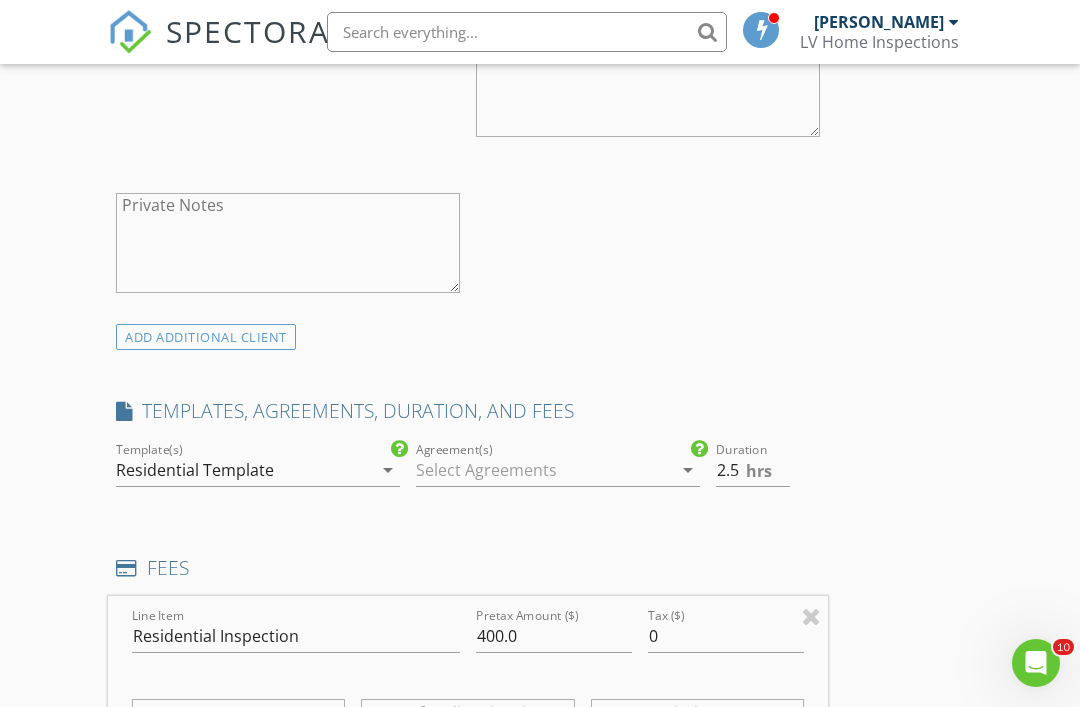 click at bounding box center (544, 470) 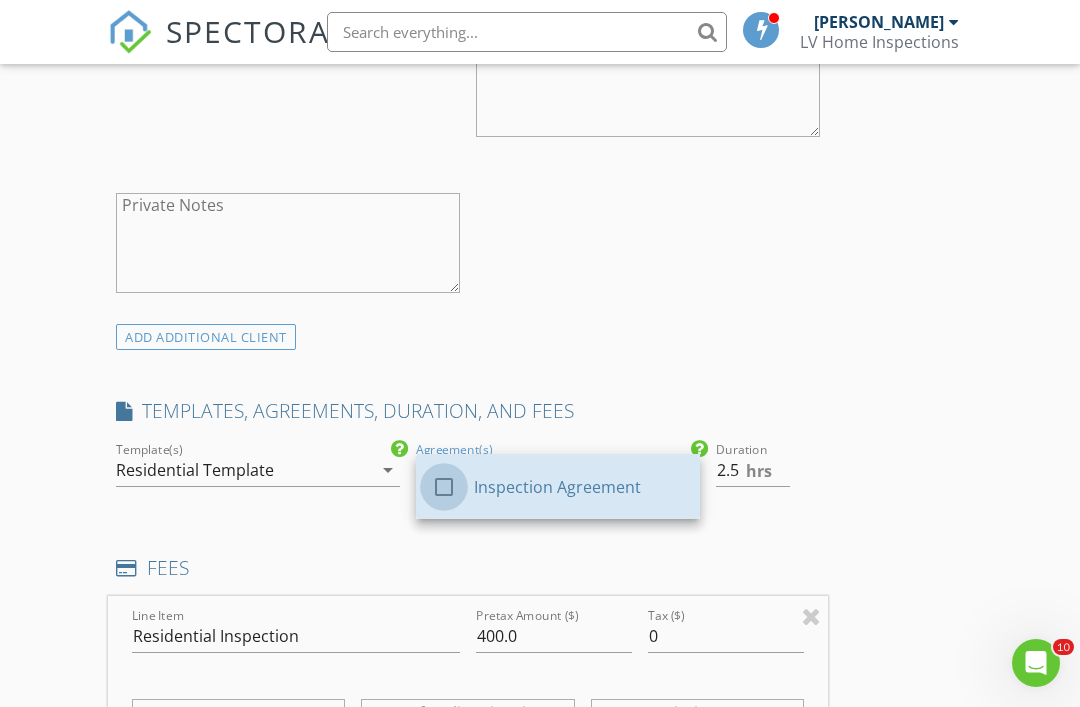 click at bounding box center [444, 487] 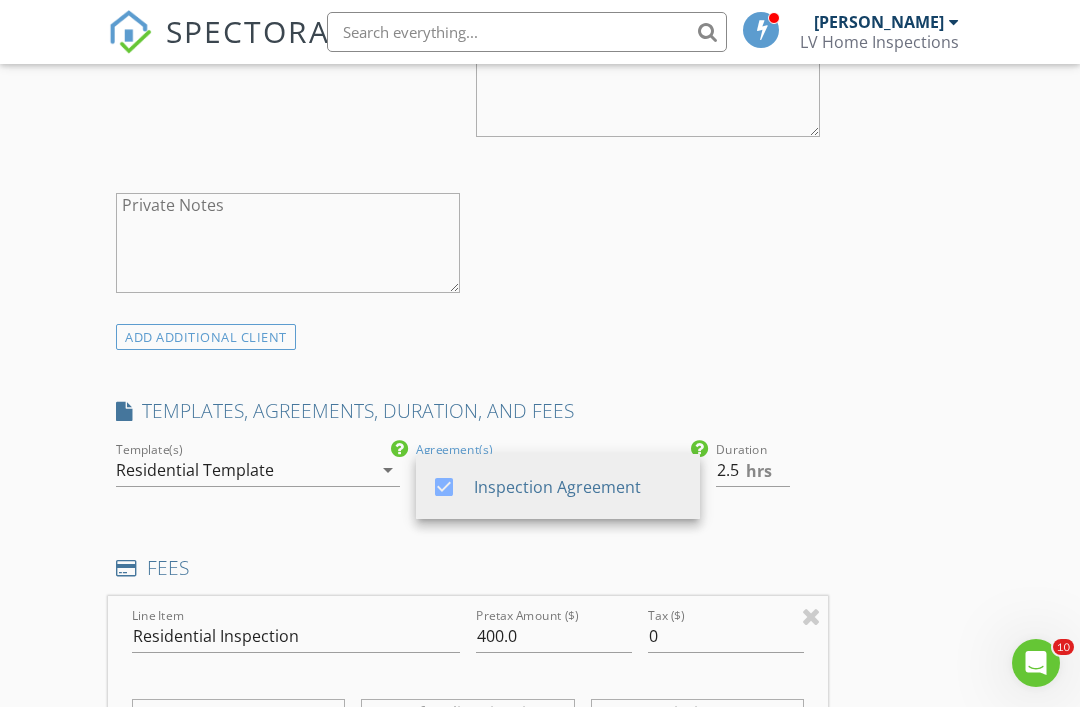click on "FEES" at bounding box center [468, 575] 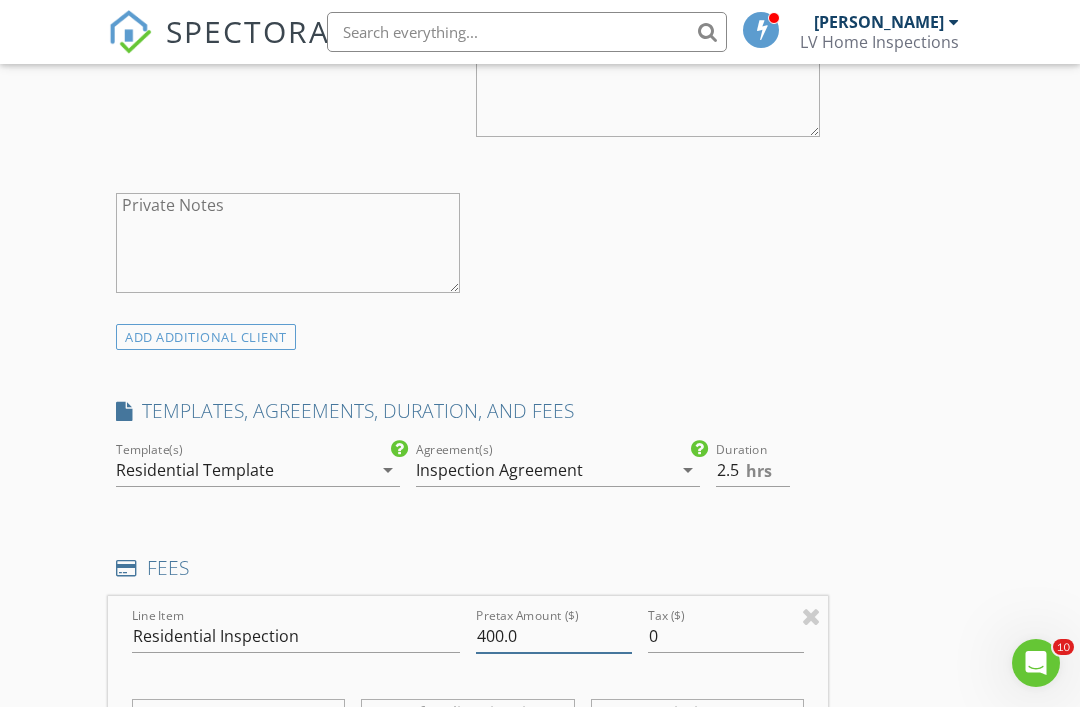 click on "400.0" at bounding box center (554, 636) 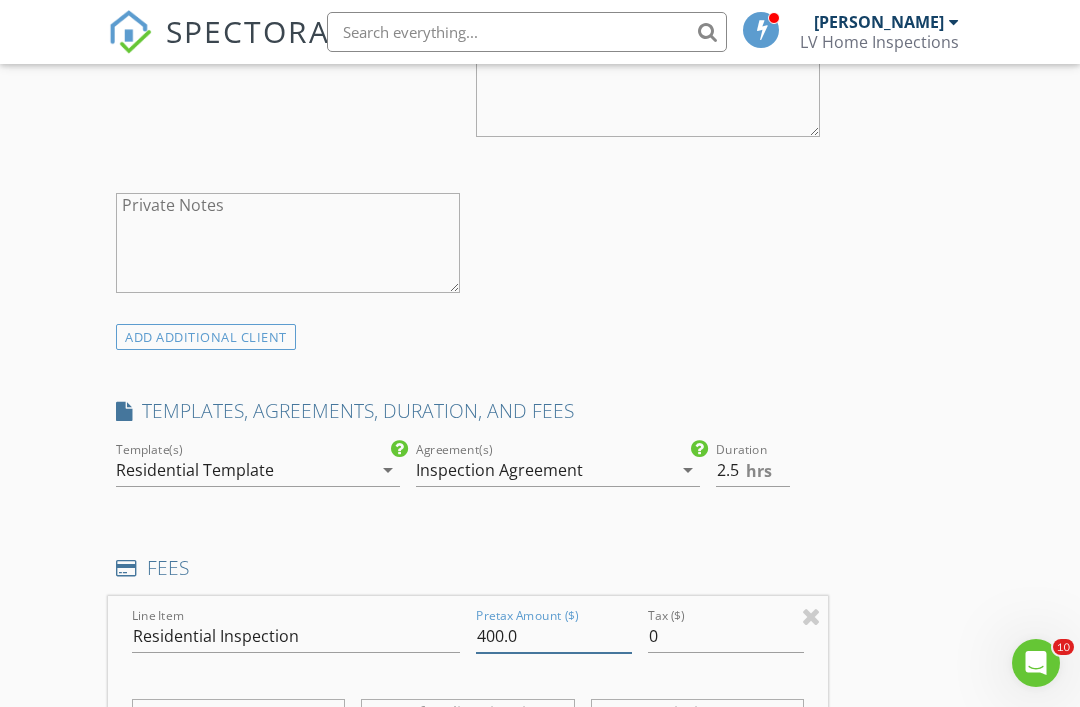 scroll, scrollTop: 1375, scrollLeft: 0, axis: vertical 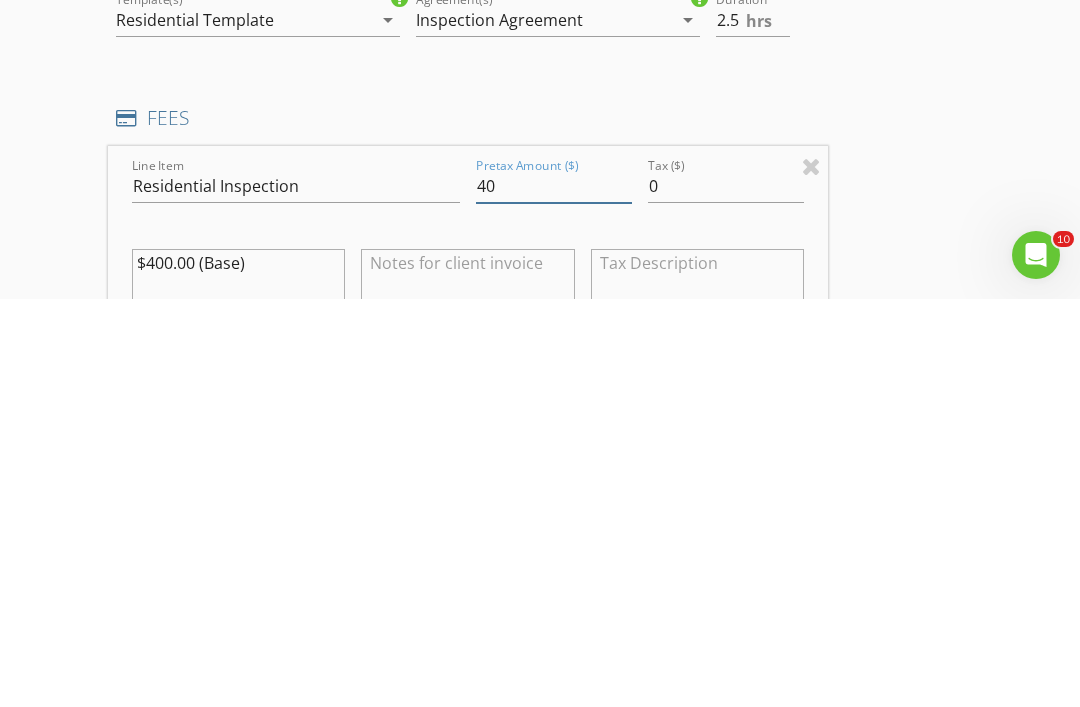 type on "4" 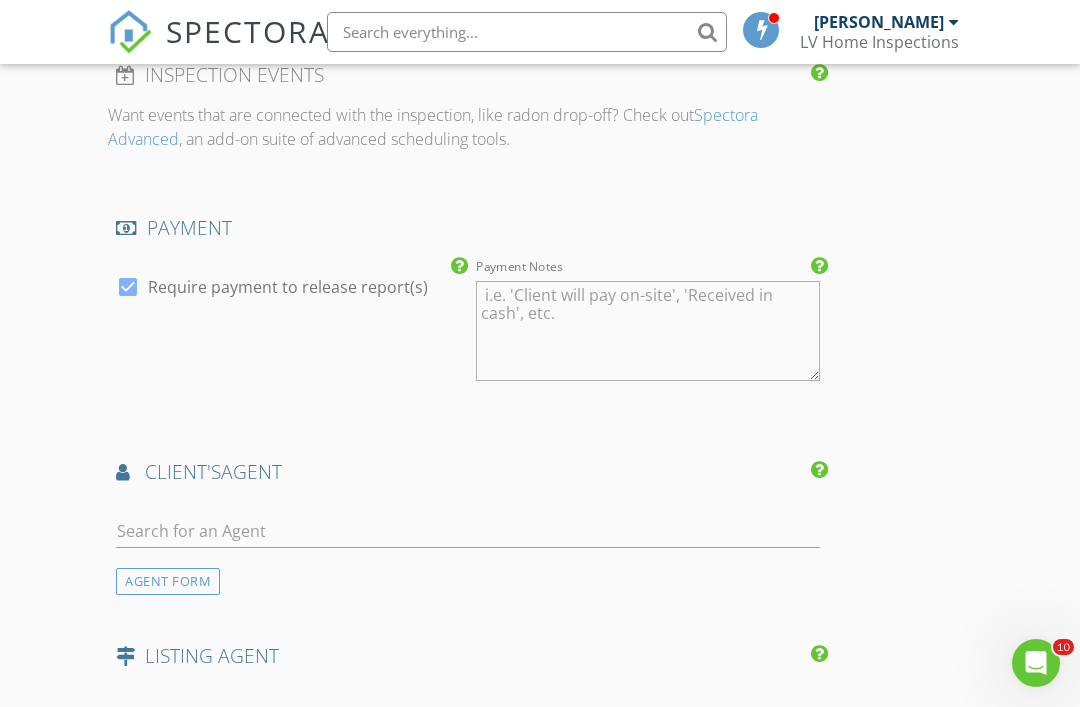 scroll, scrollTop: 2360, scrollLeft: 0, axis: vertical 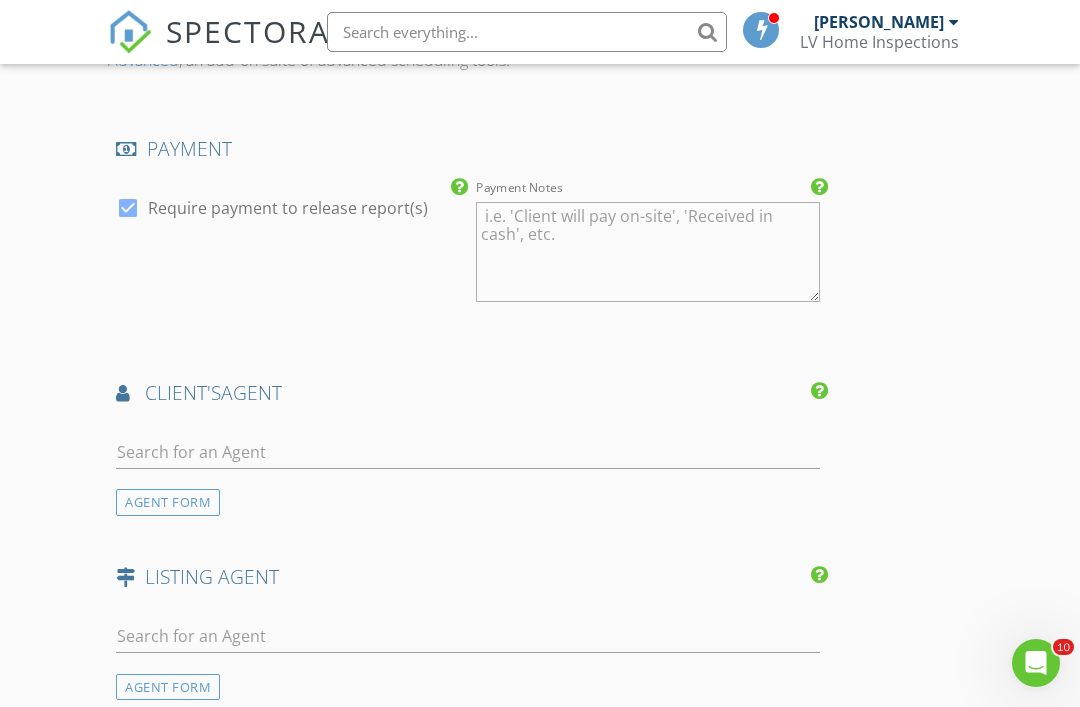type on "345" 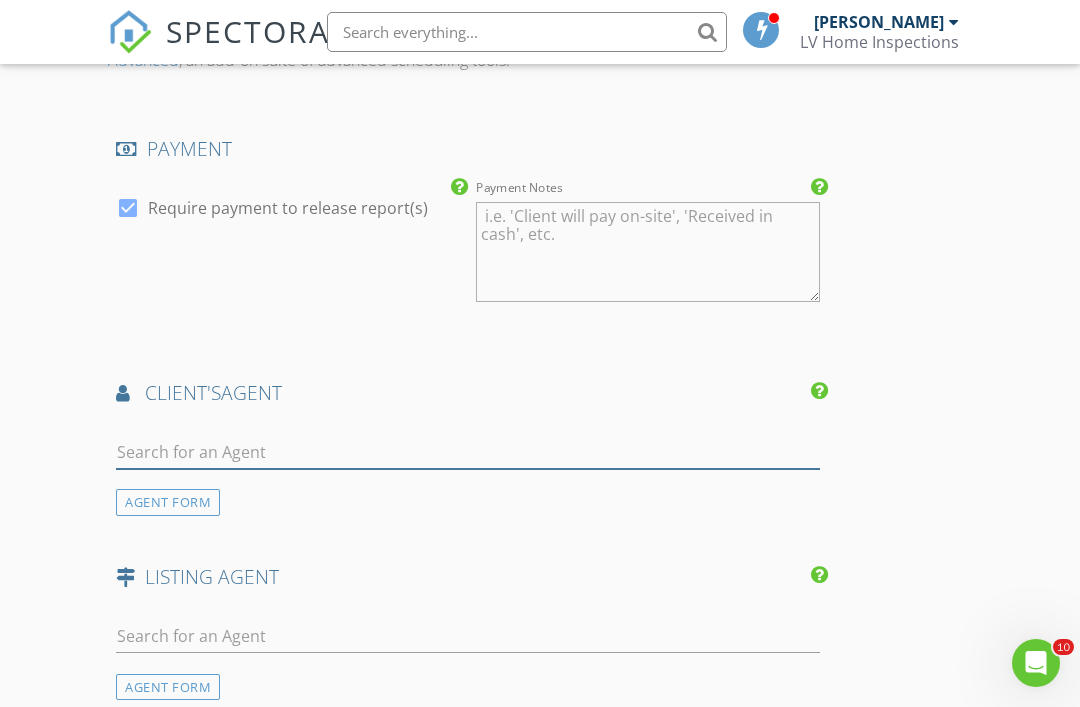 click at bounding box center [468, 452] 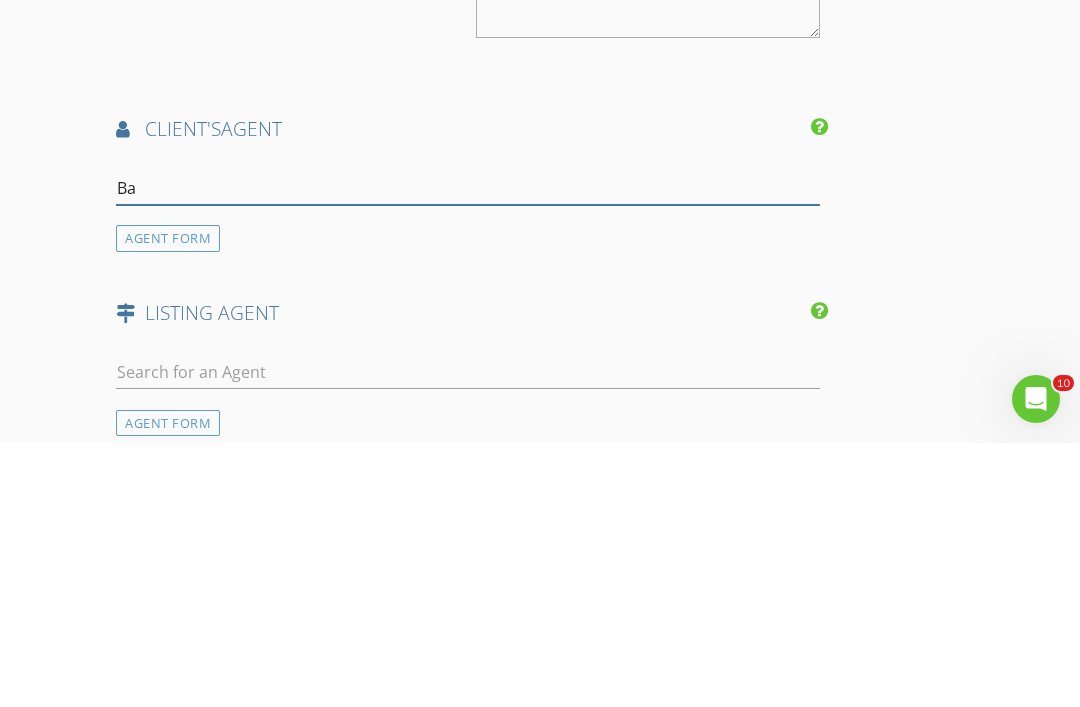 type on "Bar" 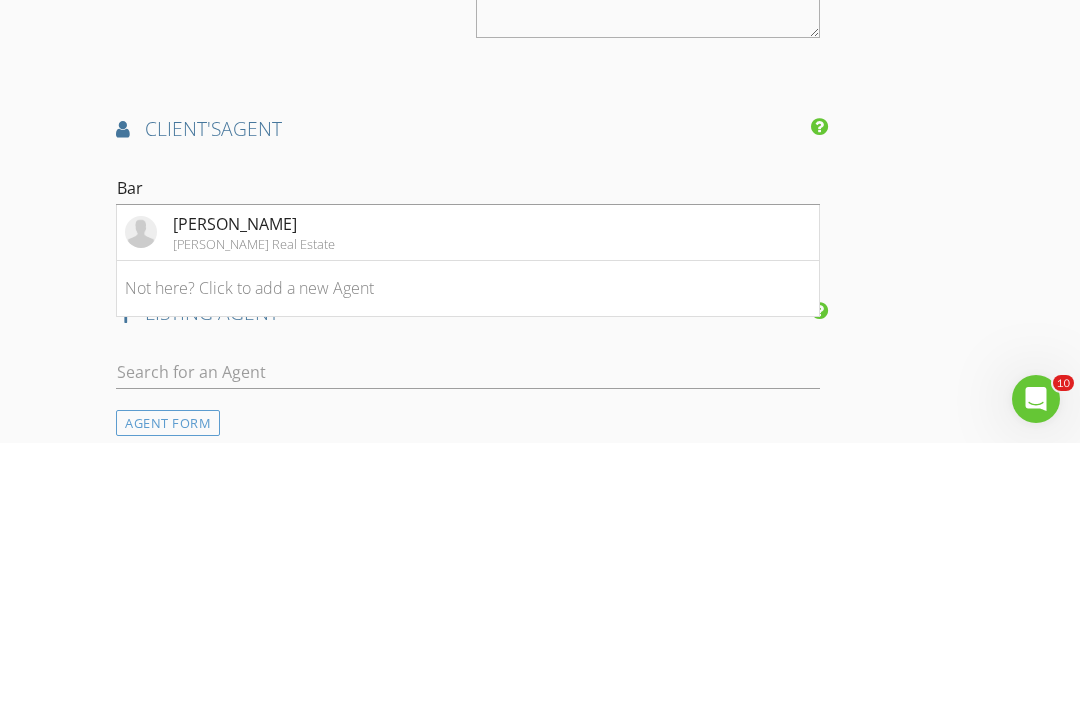 click on "Barbara Simeone-Wike
Altobelli Real Estate" at bounding box center (468, 497) 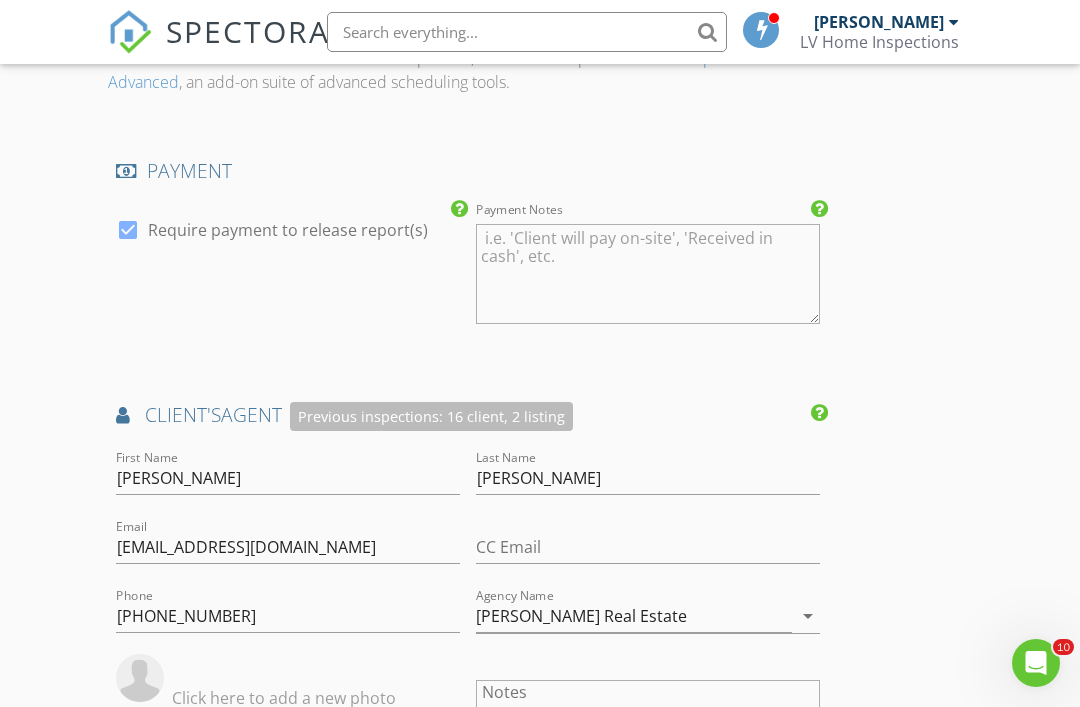 scroll, scrollTop: 2337, scrollLeft: 0, axis: vertical 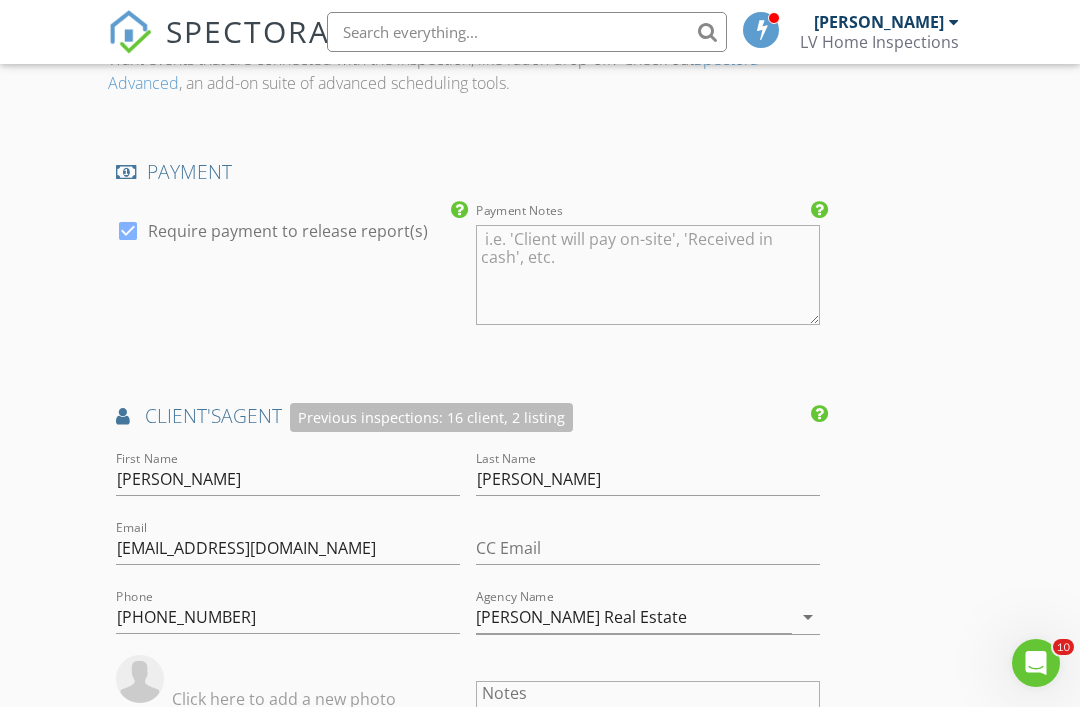 click at bounding box center [819, 414] 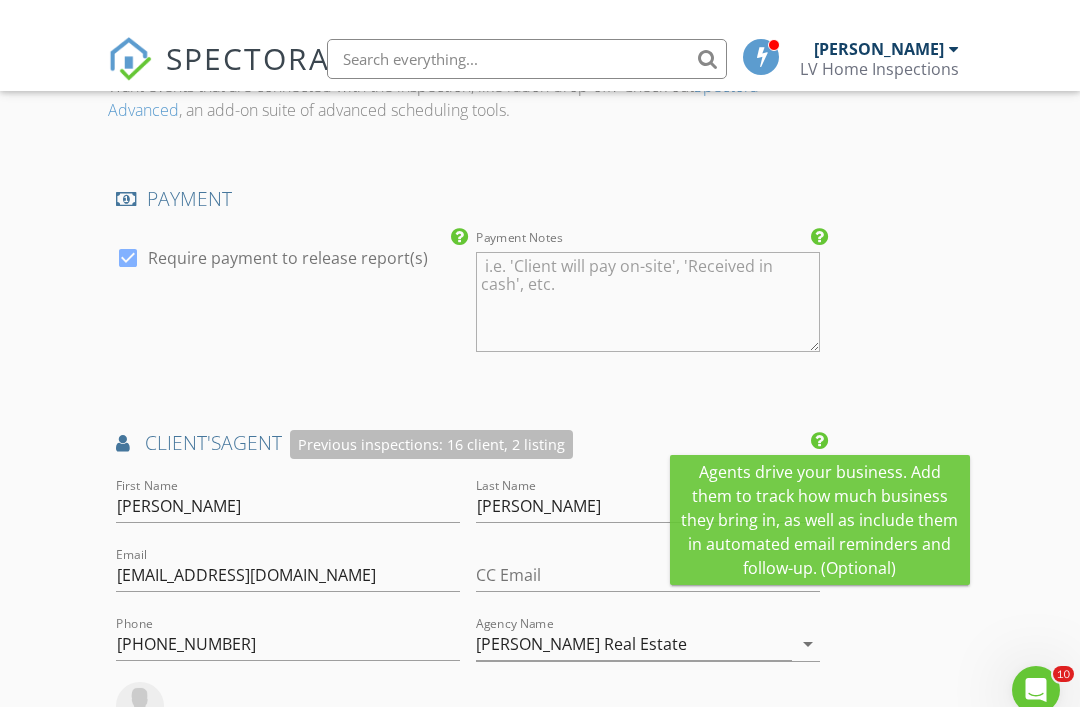 scroll, scrollTop: 2310, scrollLeft: 0, axis: vertical 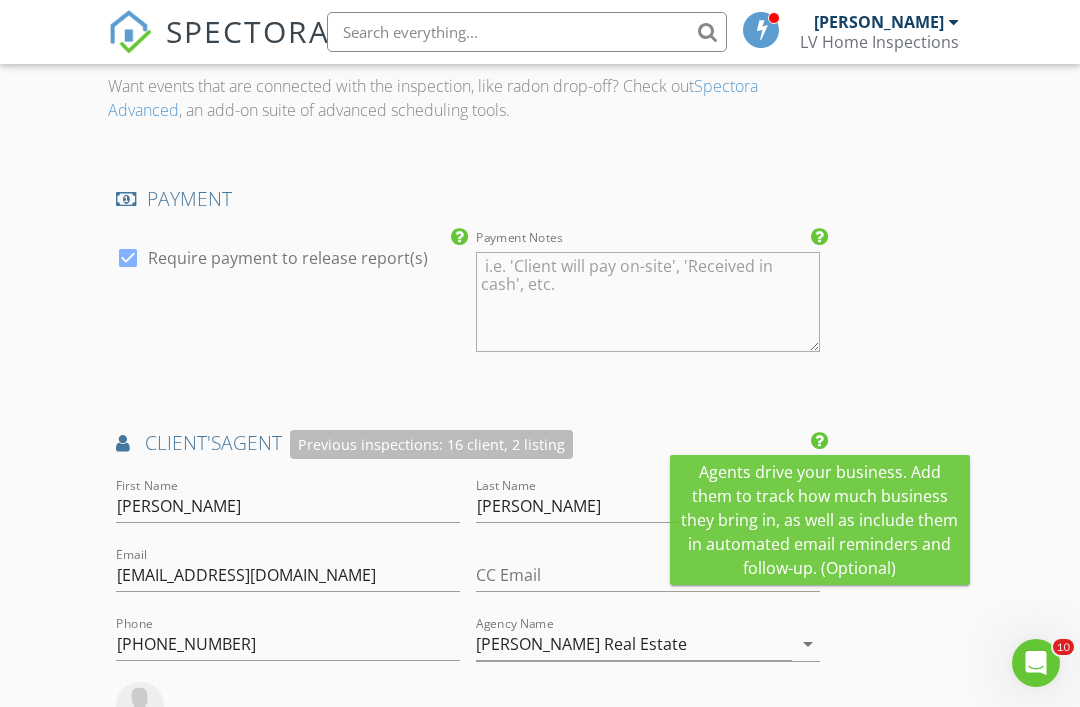 click on "New Inspection
Click here to use the New Order Form
INSPECTOR(S)
check_box   Lou Viglio   PRIMARY   Lou Viglio arrow_drop_down   check_box_outline_blank Lou Viglio specifically requested
Date/Time
07/15/2025 11:00 AM
Location
Address Search       Address 3357 Hunters Trail   Unit   City Cortland   State OH   Zip 44410   County Trumbull     Square Feet 1464   Year Built 1996   Foundation Slab arrow_drop_down     Lou Viglio     8.8 miles     (17 minutes)
client
check_box Enable Client CC email for this inspection   Client Search     check_box_outline_blank Client is a Company/Organization     First Name Hope   Last Name Acri   Email This email is invalid   CC Email   Phone 330-719-8884           Notes   Private Notes
ADD ADDITIONAL client
SERVICES
check_box" at bounding box center (540, -35) 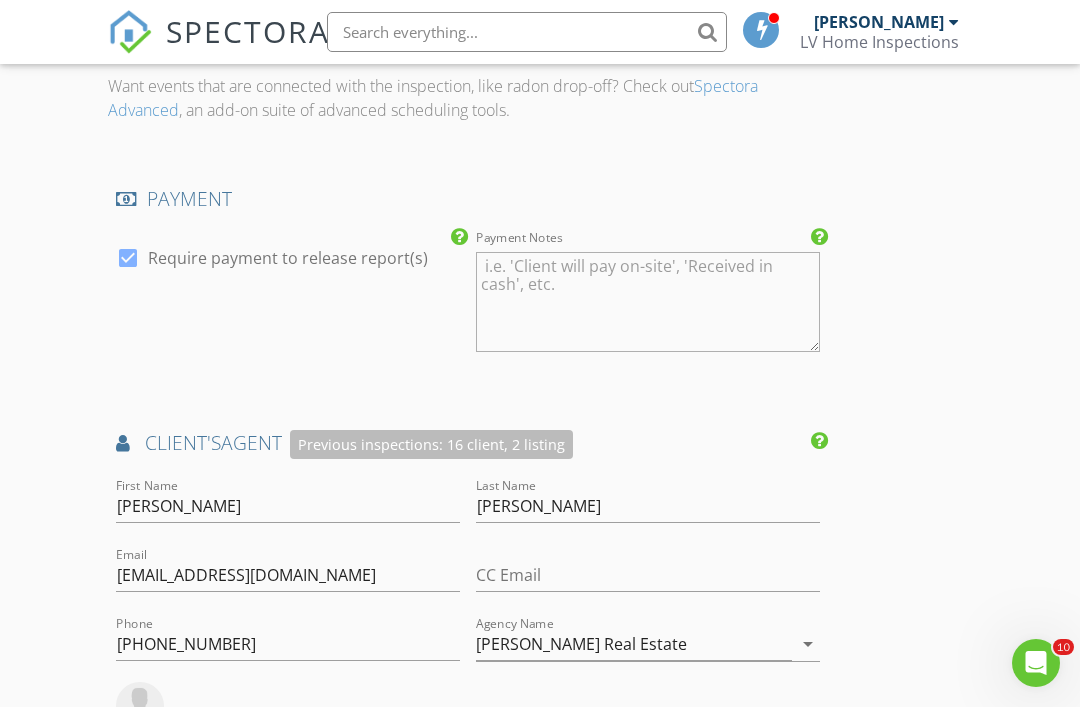 click on "INSPECTOR(S)
check_box   Lou Viglio   PRIMARY   Lou Viglio arrow_drop_down   check_box_outline_blank Lou Viglio specifically requested
Date/Time
07/15/2025 11:00 AM
Location
Address Search       Address 3357 Hunters Trail   Unit   City Cortland   State OH   Zip 44410   County Trumbull     Square Feet 1464   Year Built 1996   Foundation Slab arrow_drop_down     Lou Viglio     8.8 miles     (17 minutes)
client
check_box Enable Client CC email for this inspection   Client Search     check_box_outline_blank Client is a Company/Organization     First Name Hope   Last Name Acri   Email This email is invalid   CC Email   Phone 330-719-8884           Notes   Private Notes
ADD ADDITIONAL client
SERVICES
check_box   Residential Inspection   Residential Inspection arrow_drop_down" at bounding box center (540, 0) 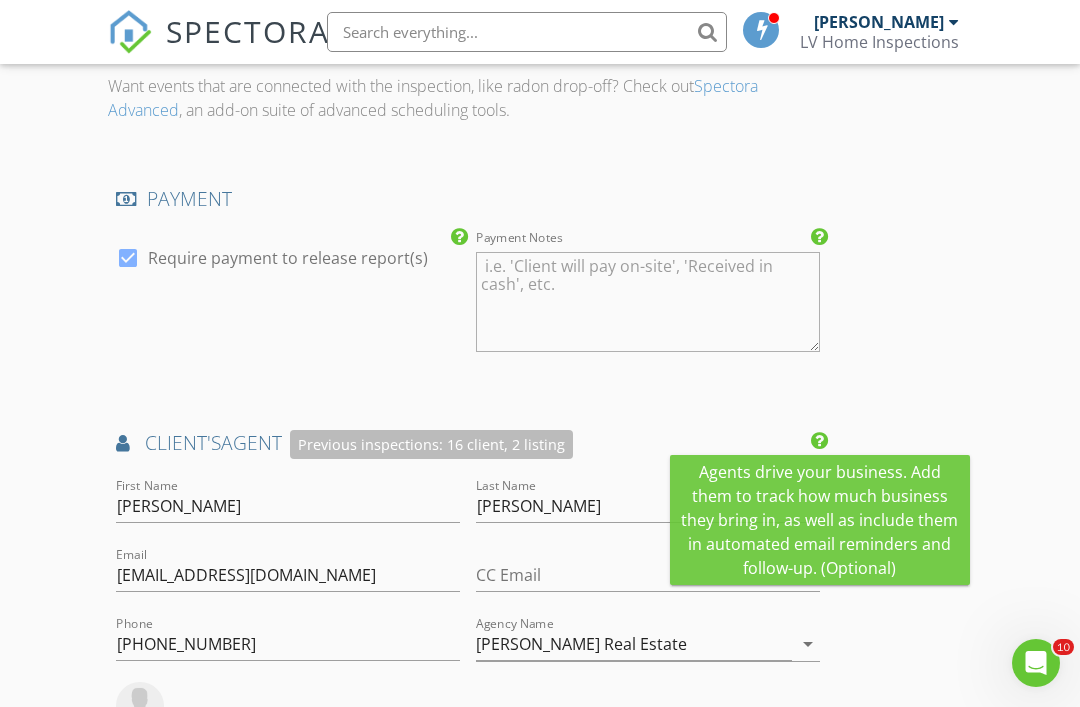 click on "INSPECTOR(S)
check_box   Lou Viglio   PRIMARY   Lou Viglio arrow_drop_down   check_box_outline_blank Lou Viglio specifically requested
Date/Time
07/15/2025 11:00 AM
Location
Address Search       Address 3357 Hunters Trail   Unit   City Cortland   State OH   Zip 44410   County Trumbull     Square Feet 1464   Year Built 1996   Foundation Slab arrow_drop_down     Lou Viglio     8.8 miles     (17 minutes)
client
check_box Enable Client CC email for this inspection   Client Search     check_box_outline_blank Client is a Company/Organization     First Name Hope   Last Name Acri   Email This email is invalid   CC Email   Phone 330-719-8884           Notes   Private Notes
ADD ADDITIONAL client
SERVICES
check_box   Residential Inspection   Residential Inspection arrow_drop_down" at bounding box center [540, 0] 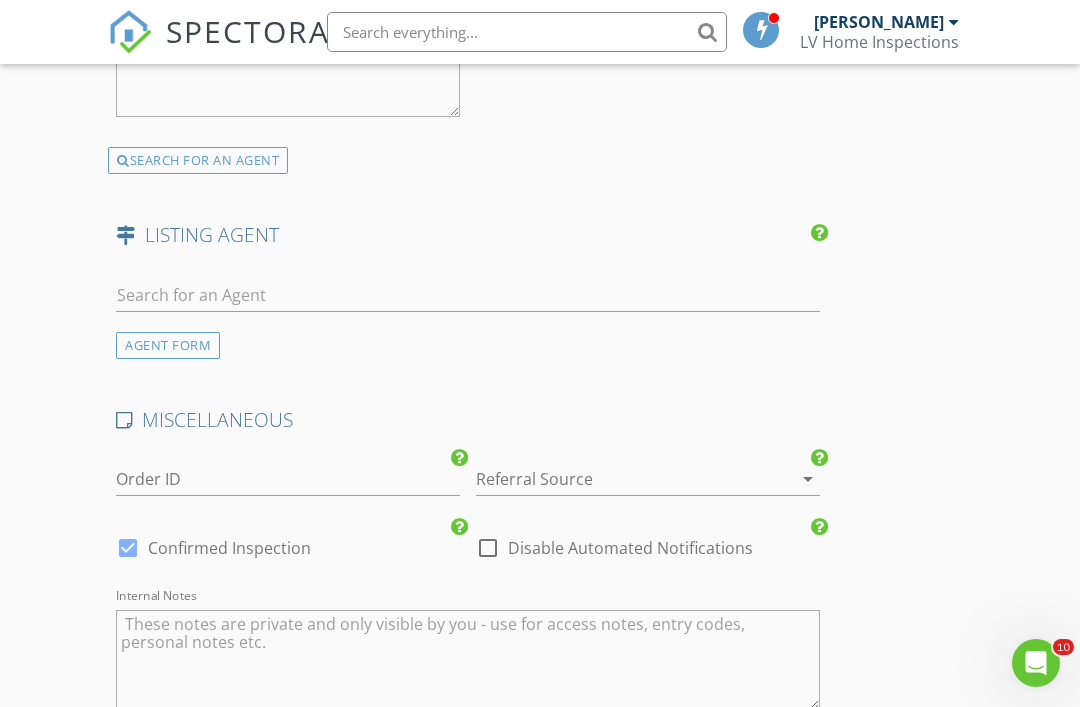 scroll, scrollTop: 3160, scrollLeft: 0, axis: vertical 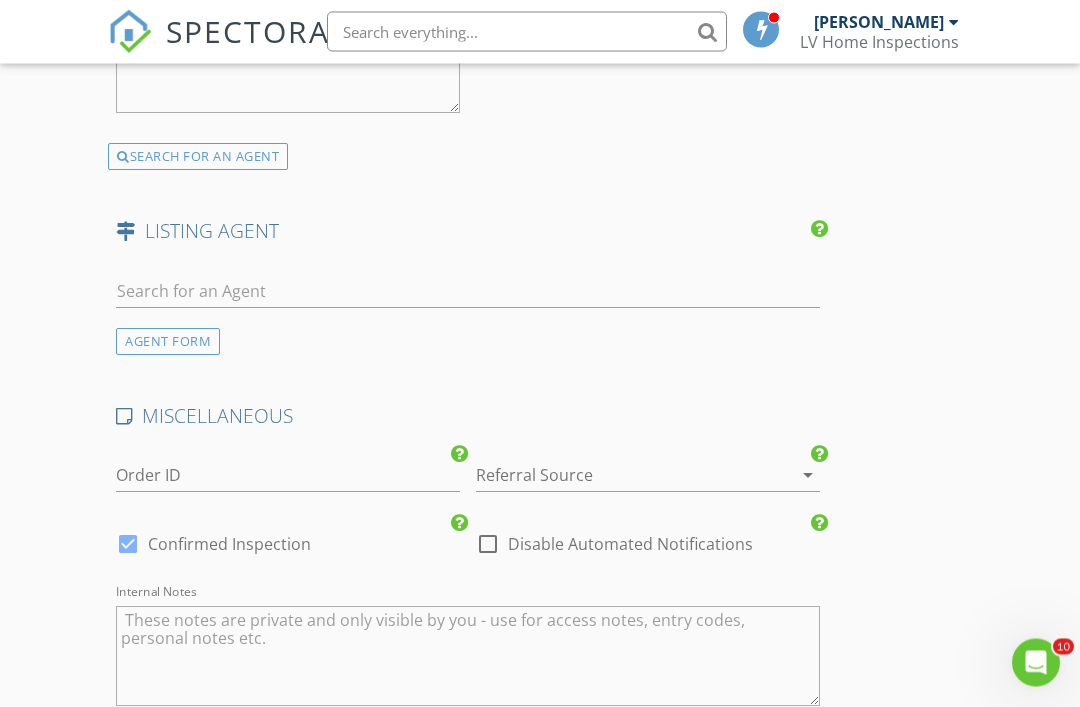click on "arrow_drop_down" at bounding box center (808, 476) 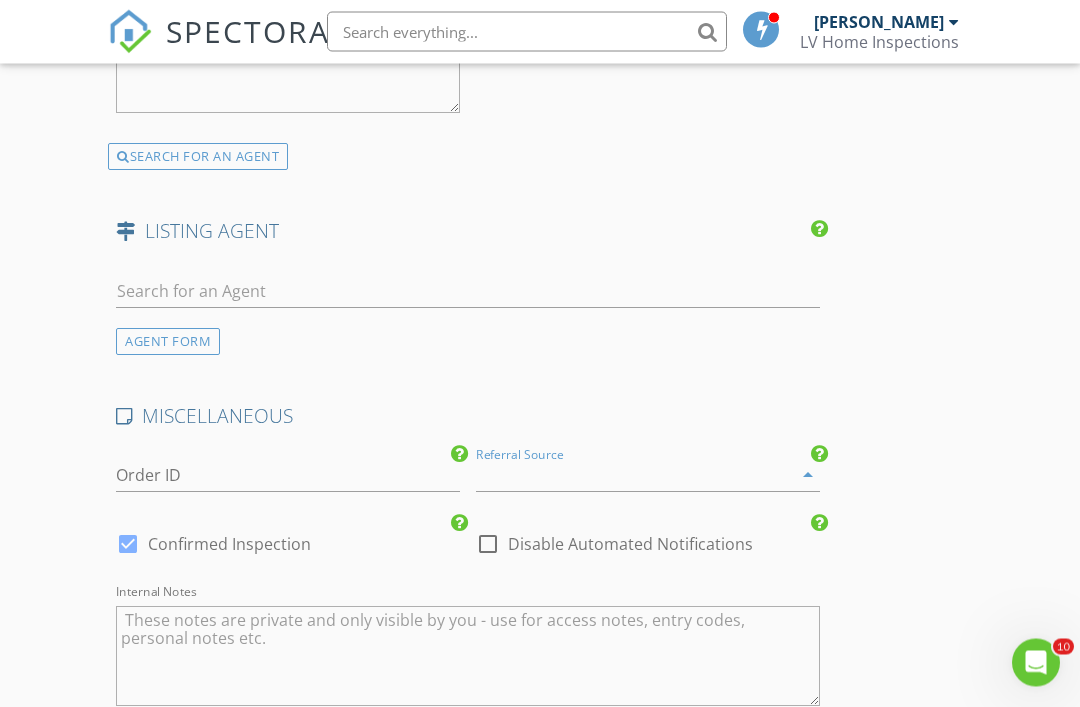 scroll, scrollTop: 3161, scrollLeft: 0, axis: vertical 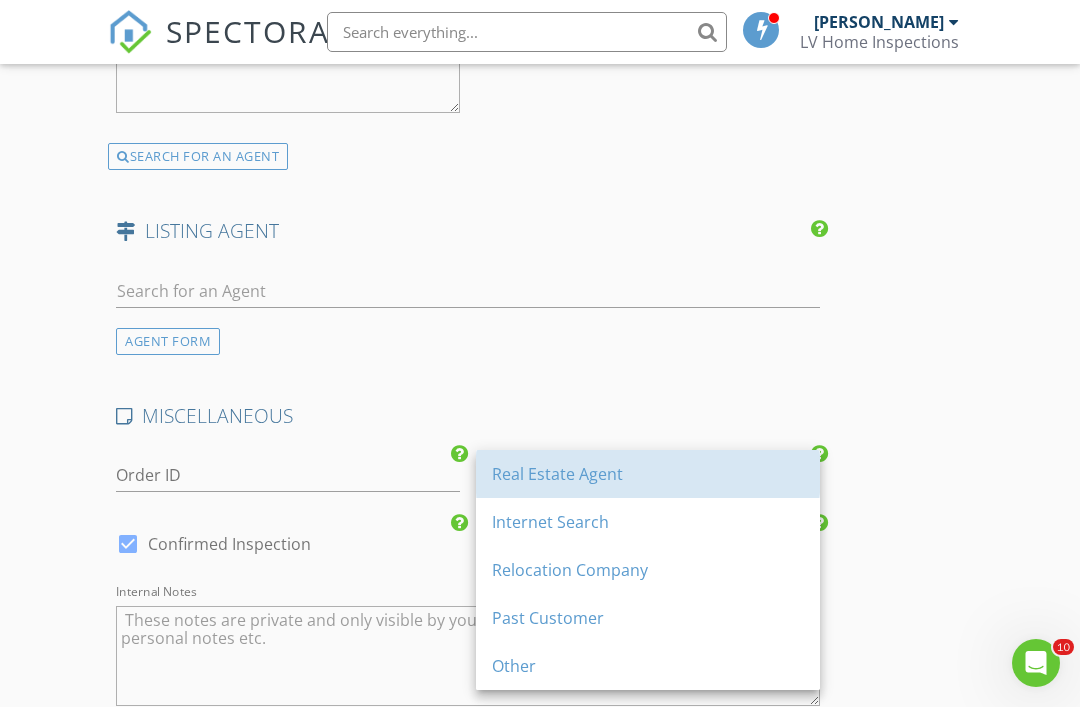 click on "Real Estate Agent" at bounding box center [648, 474] 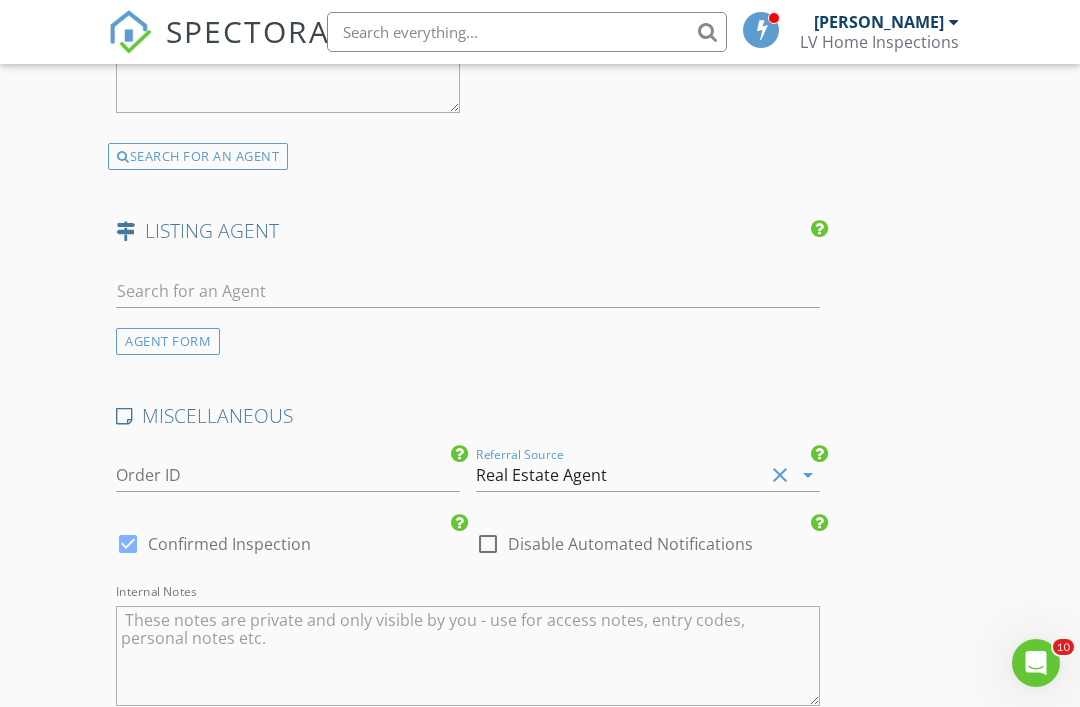 click on "INSPECTOR(S)
check_box   Lou Viglio   PRIMARY   Lou Viglio arrow_drop_down   check_box_outline_blank Lou Viglio specifically requested
Date/Time
07/15/2025 11:00 AM
Location
Address Search       Address 3357 Hunters Trail   Unit   City Cortland   State OH   Zip 44410   County Trumbull     Square Feet 1464   Year Built 1996   Foundation Slab arrow_drop_down     Lou Viglio     8.8 miles     (17 minutes)
client
check_box Enable Client CC email for this inspection   Client Search     check_box_outline_blank Client is a Company/Organization     First Name Hope   Last Name Acri   Email This email is invalid   CC Email   Phone 330-719-8884           Notes   Private Notes
ADD ADDITIONAL client
SERVICES
check_box   Residential Inspection   Residential Inspection arrow_drop_down" at bounding box center (540, -851) 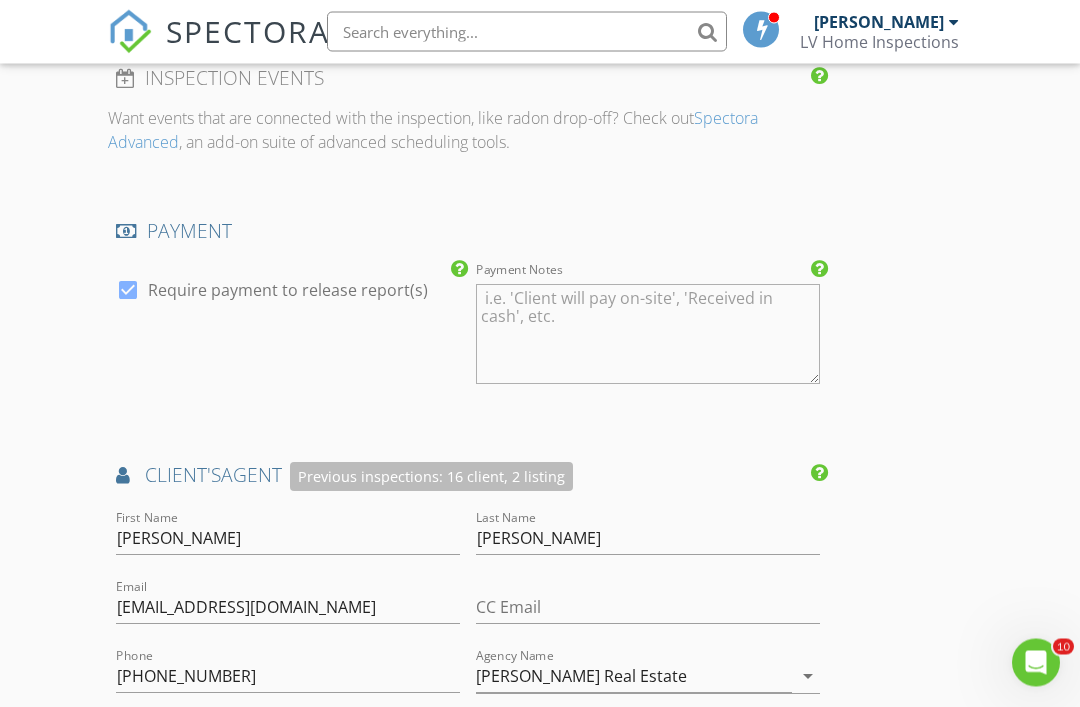 scroll, scrollTop: 2278, scrollLeft: 0, axis: vertical 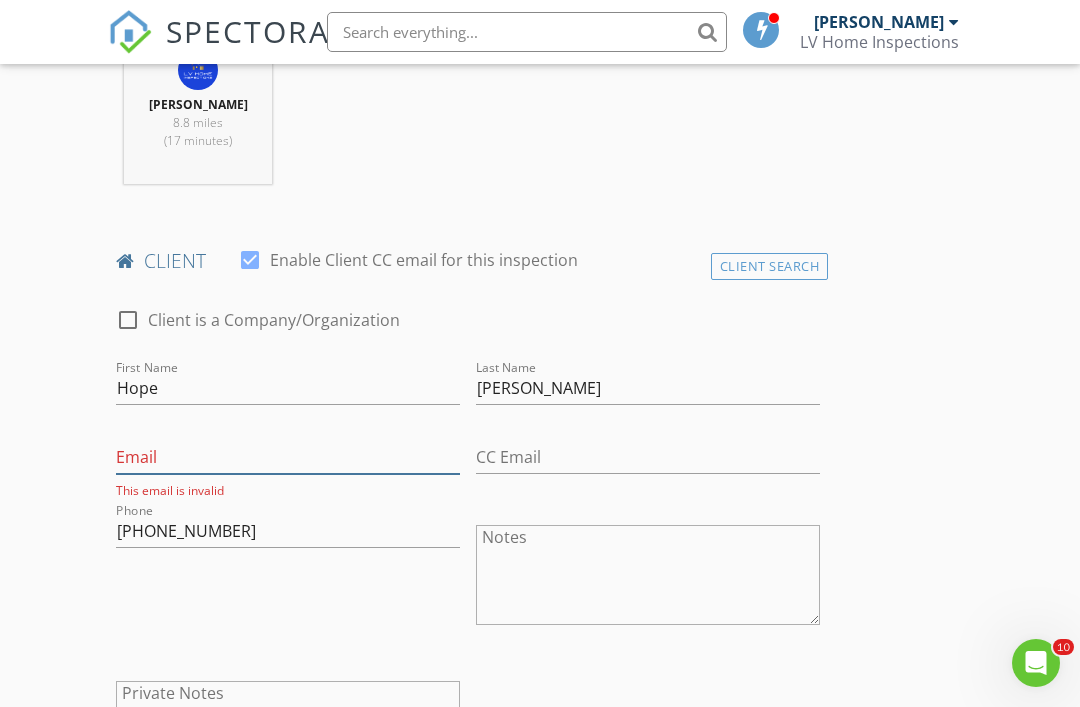 click on "Email" at bounding box center (288, 457) 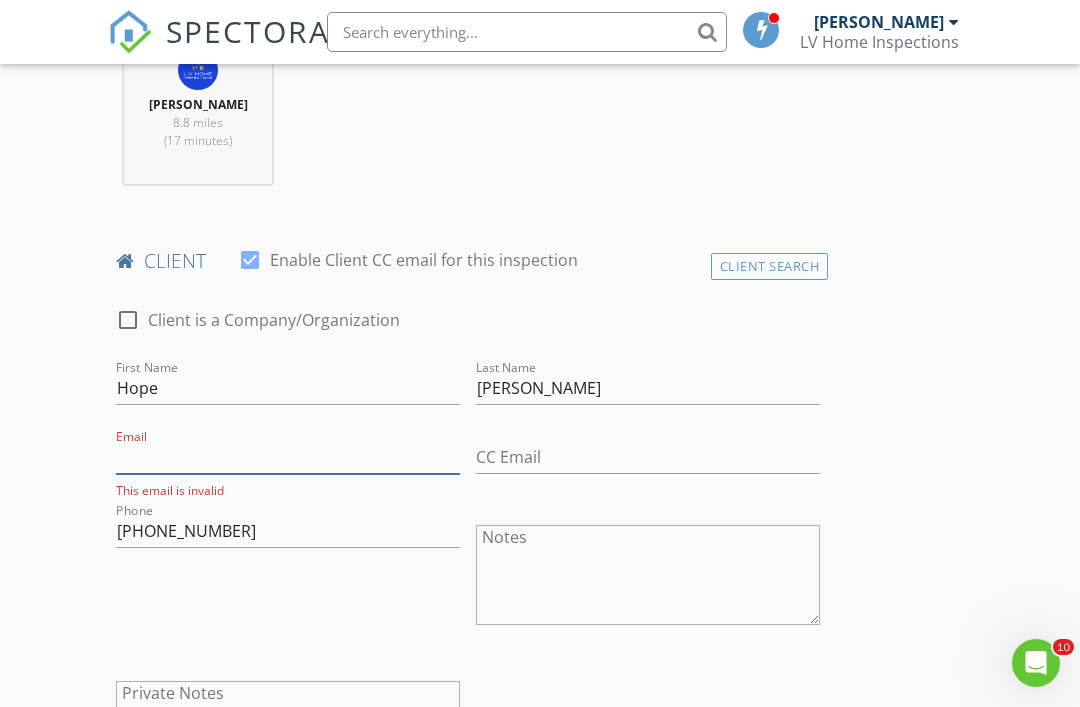 scroll, scrollTop: 844, scrollLeft: 0, axis: vertical 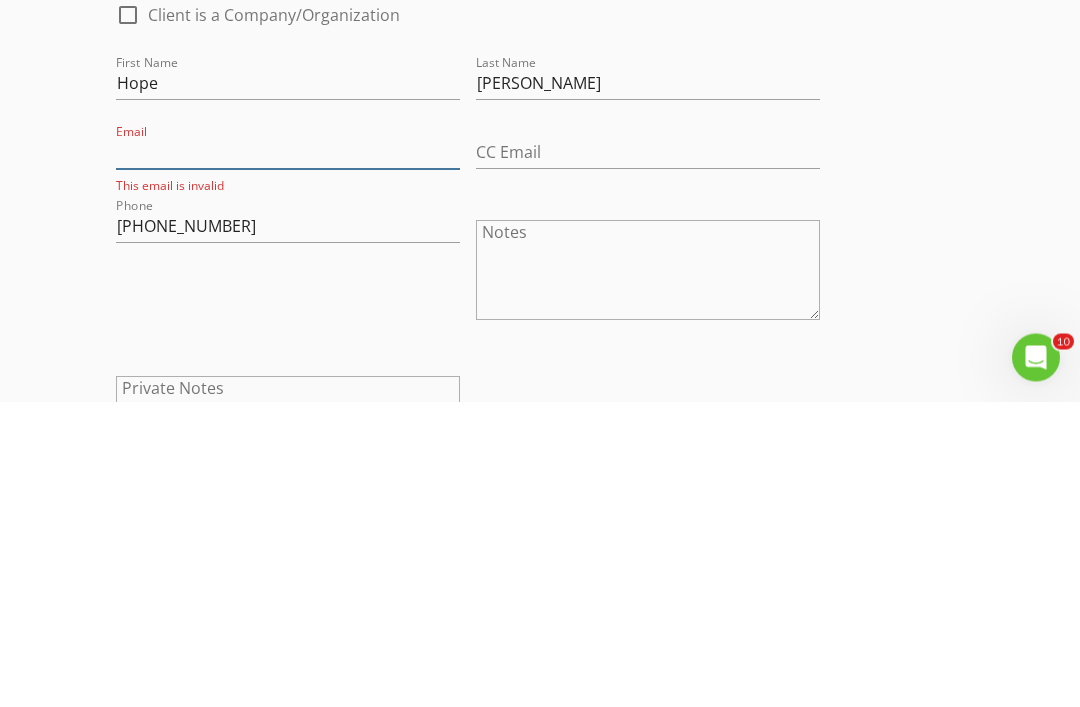 type on "S" 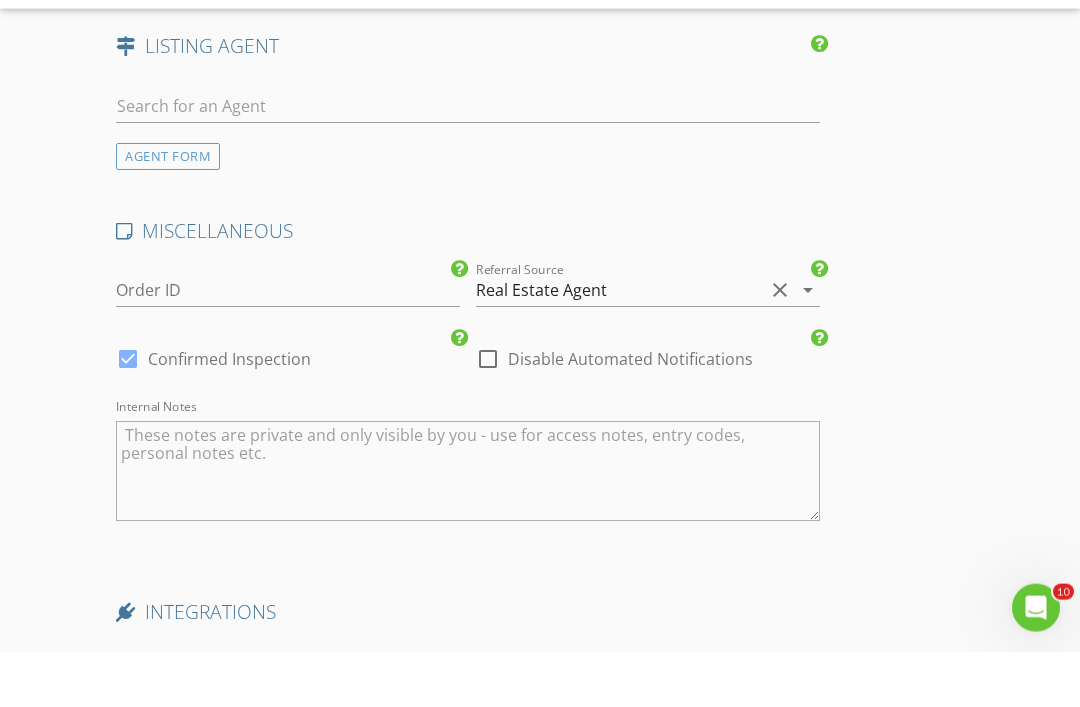 scroll, scrollTop: 3628, scrollLeft: 0, axis: vertical 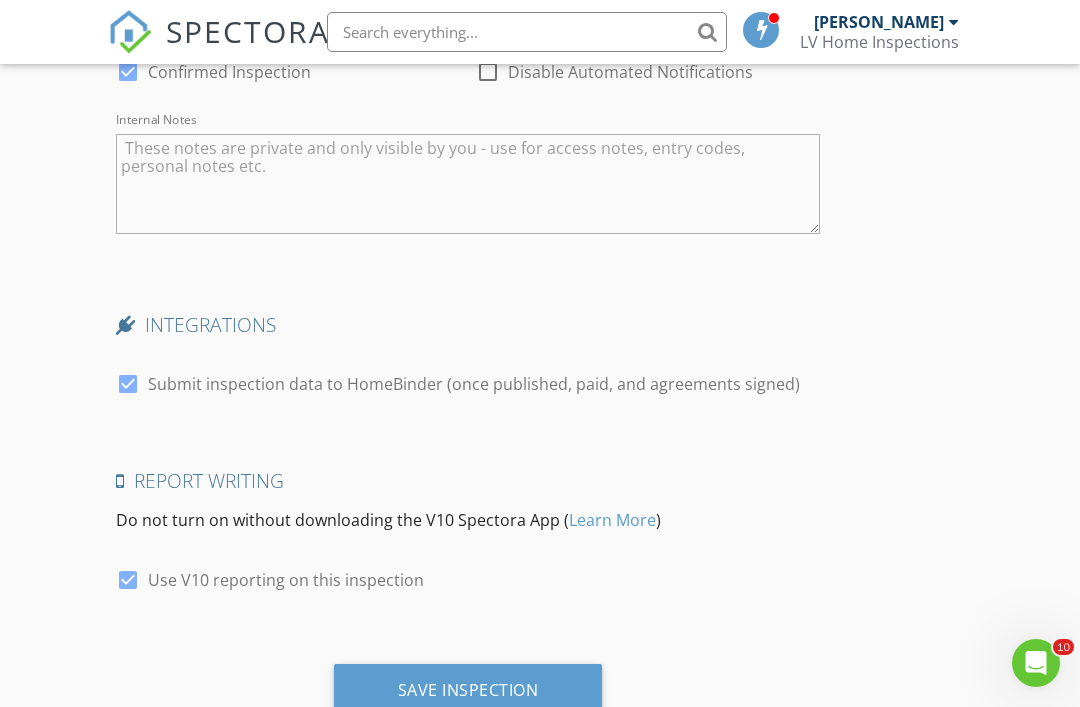 type on "[EMAIL_ADDRESS][DOMAIN_NAME]" 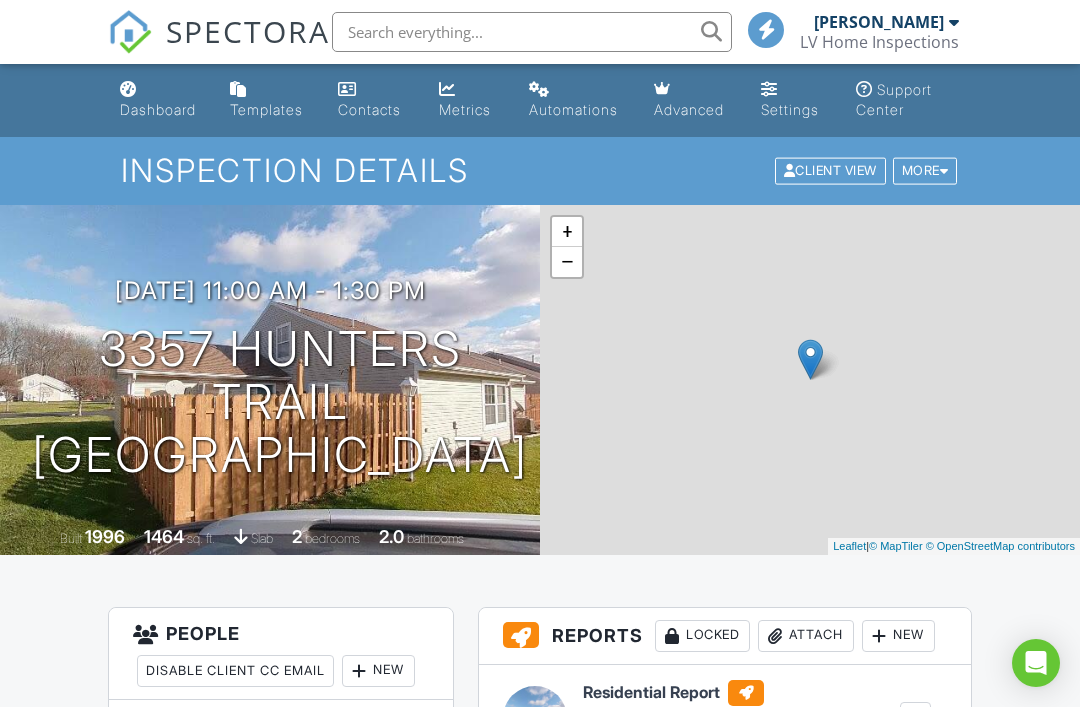 scroll, scrollTop: 0, scrollLeft: 0, axis: both 